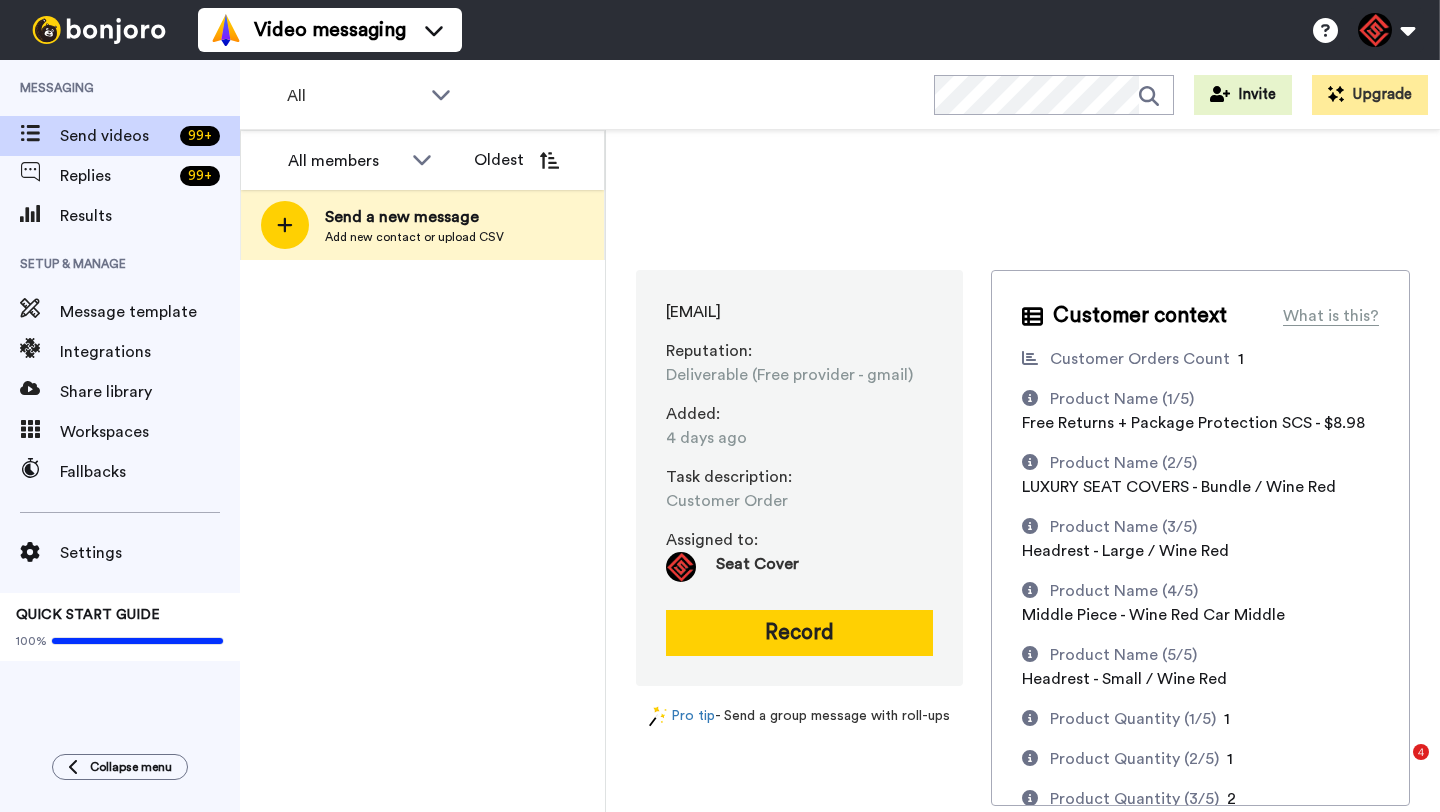 scroll, scrollTop: 0, scrollLeft: 0, axis: both 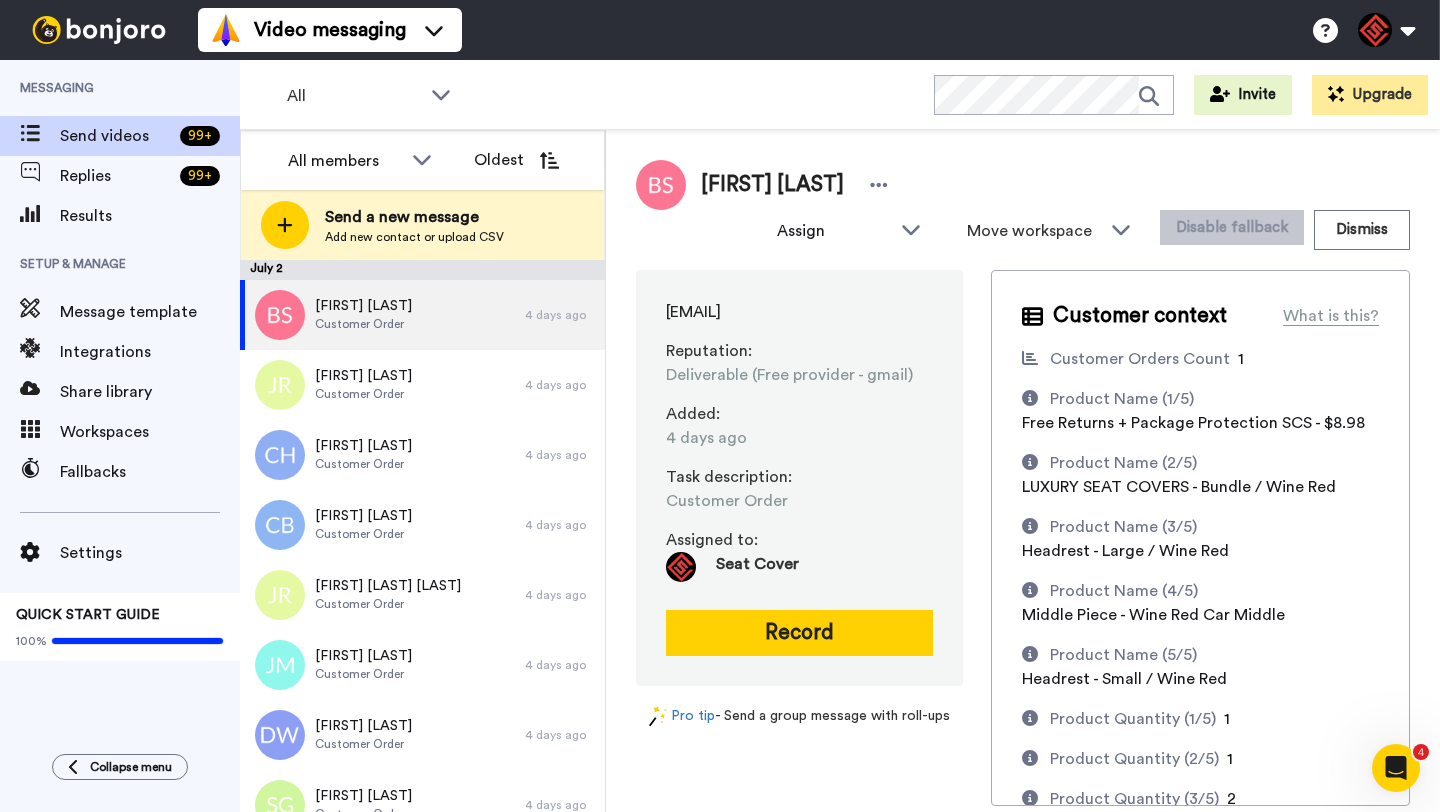 click on "[FIRST] [LAST]" at bounding box center [772, 185] 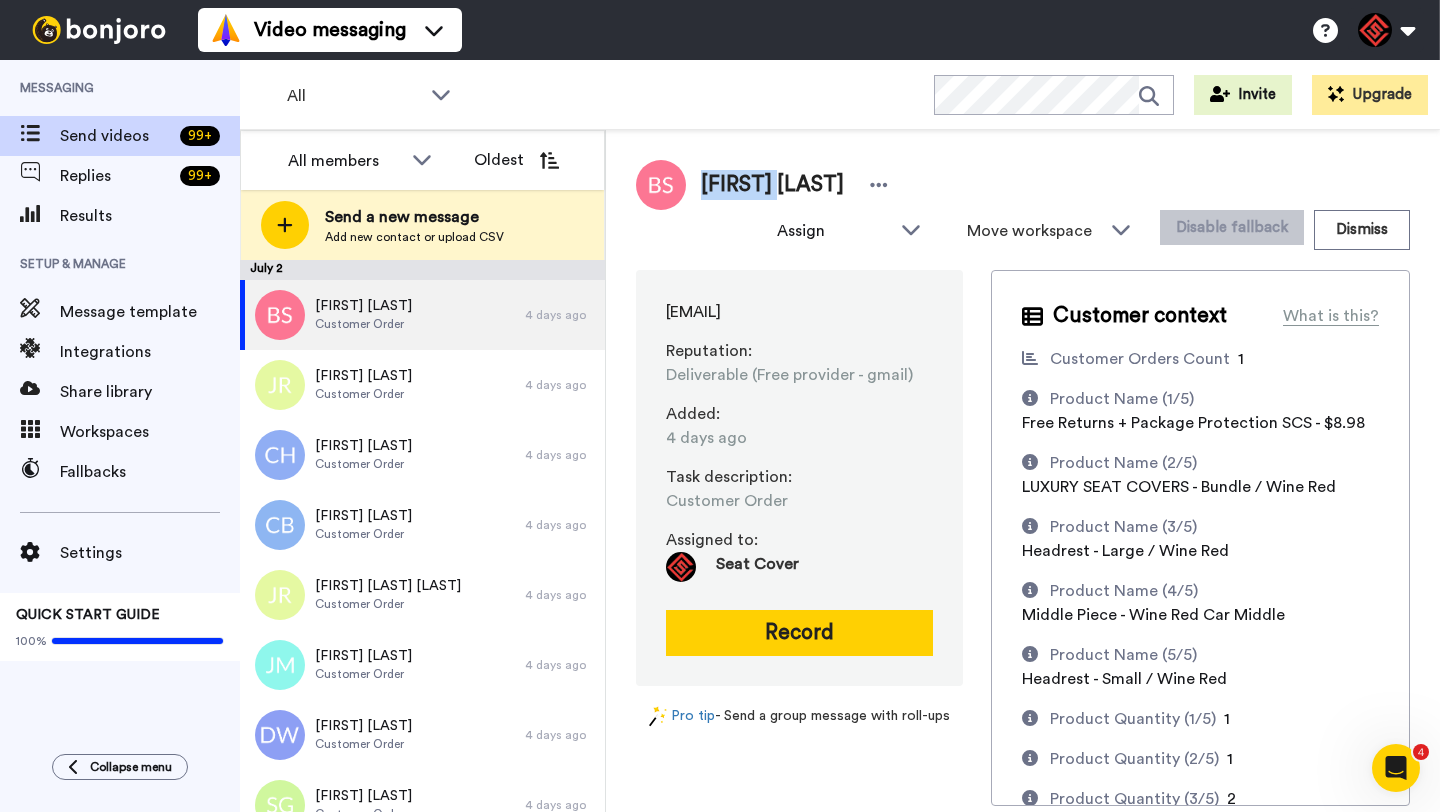 click on "[FIRST] [LAST]" at bounding box center (772, 185) 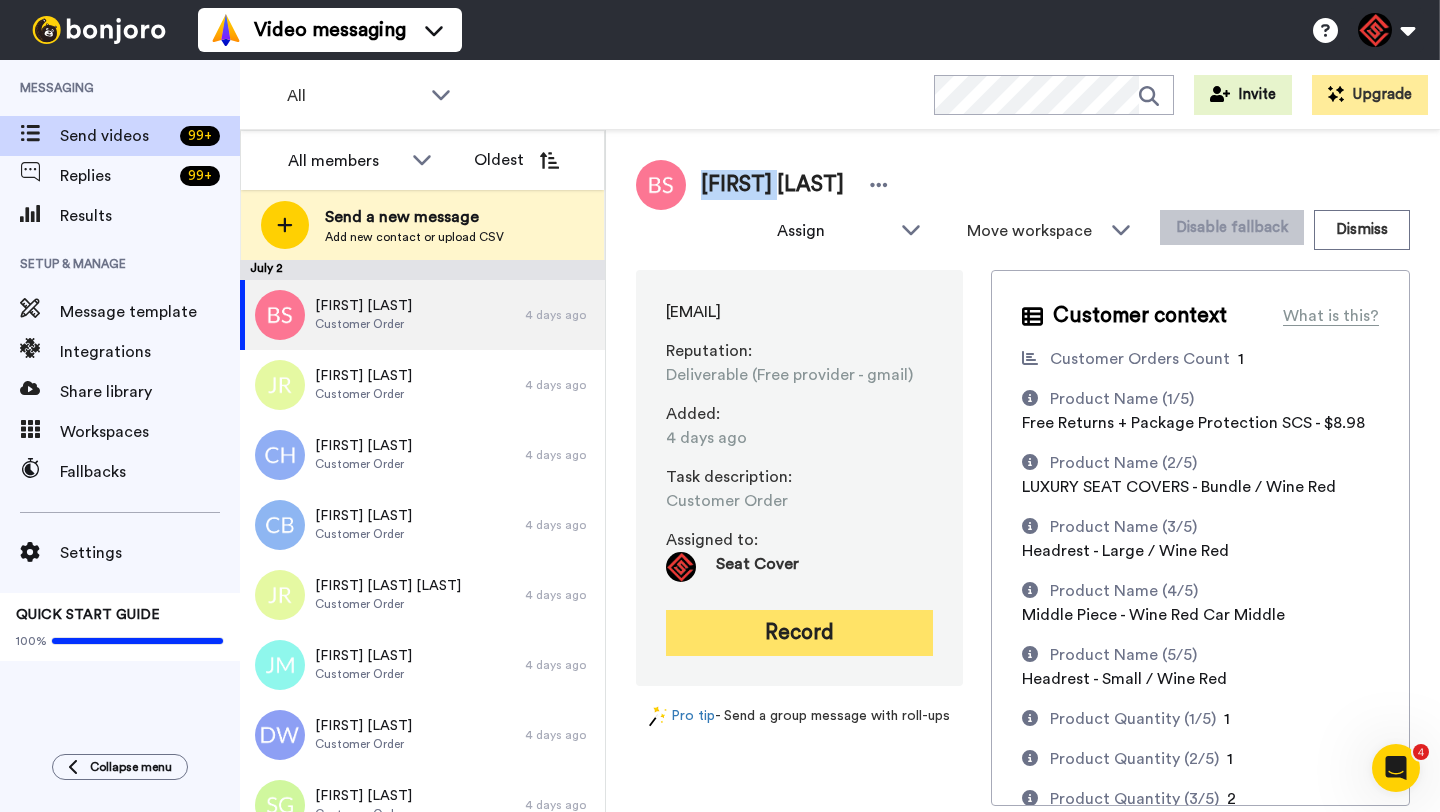 click on "Record" at bounding box center [799, 633] 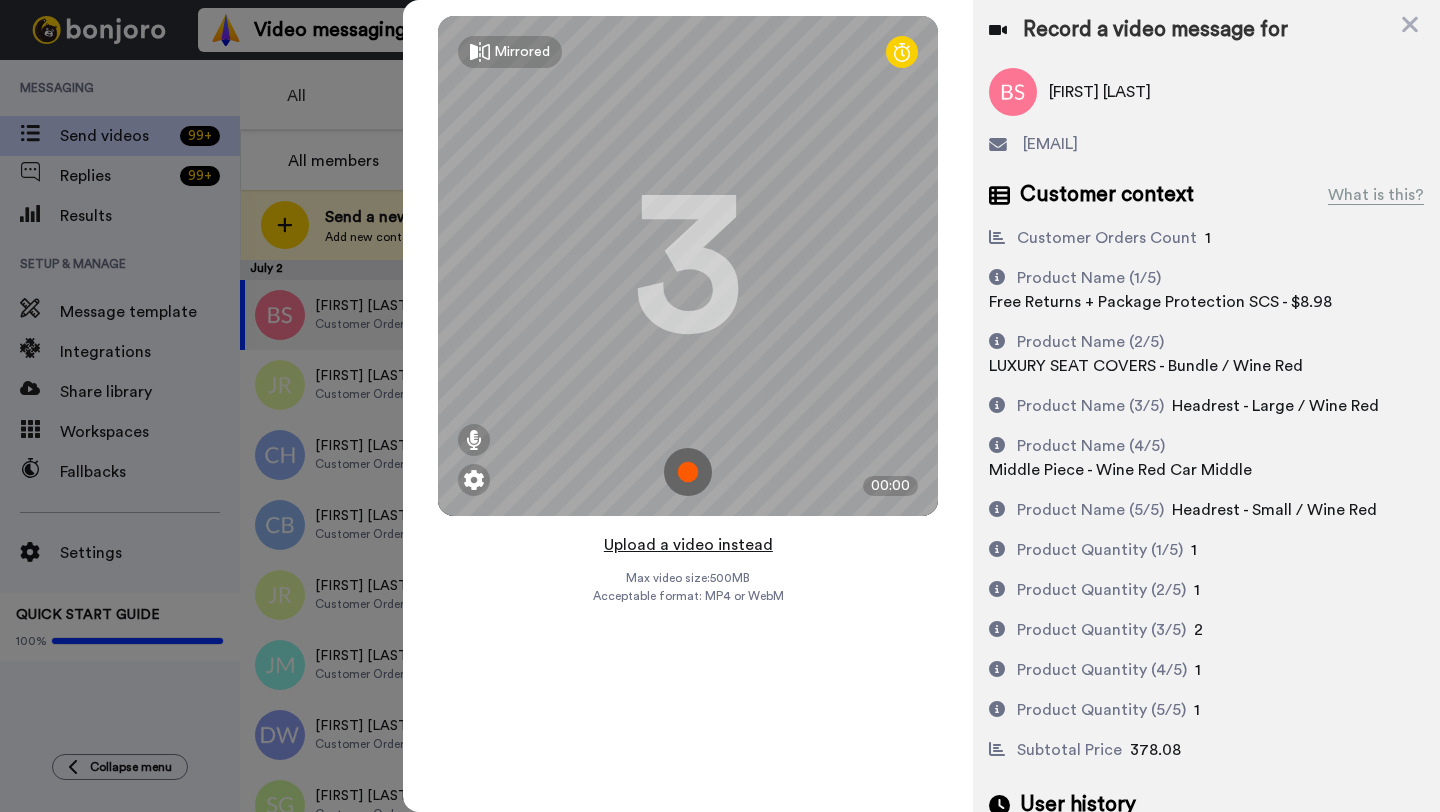 click on "Upload a video instead" at bounding box center (688, 545) 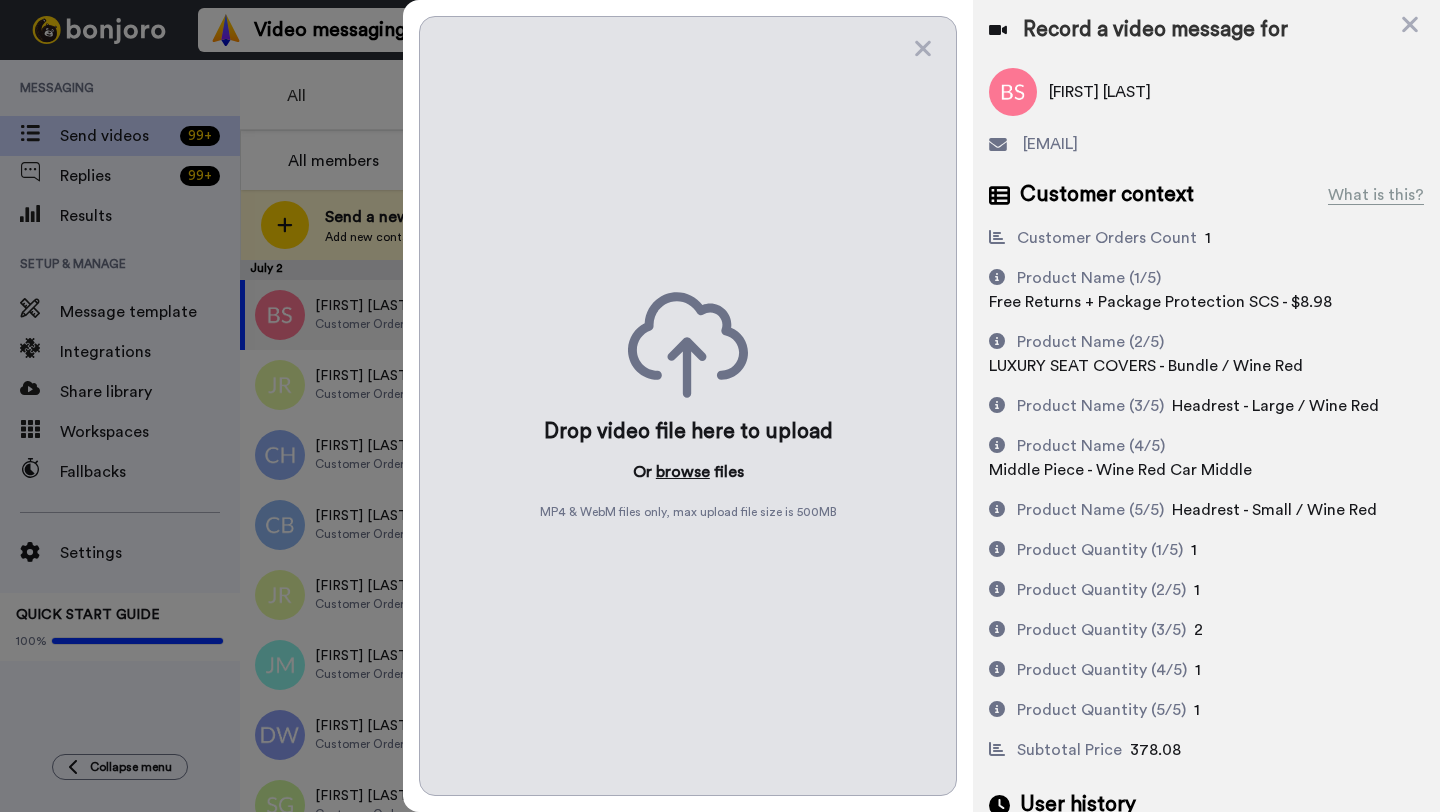 click on "browse" at bounding box center [683, 472] 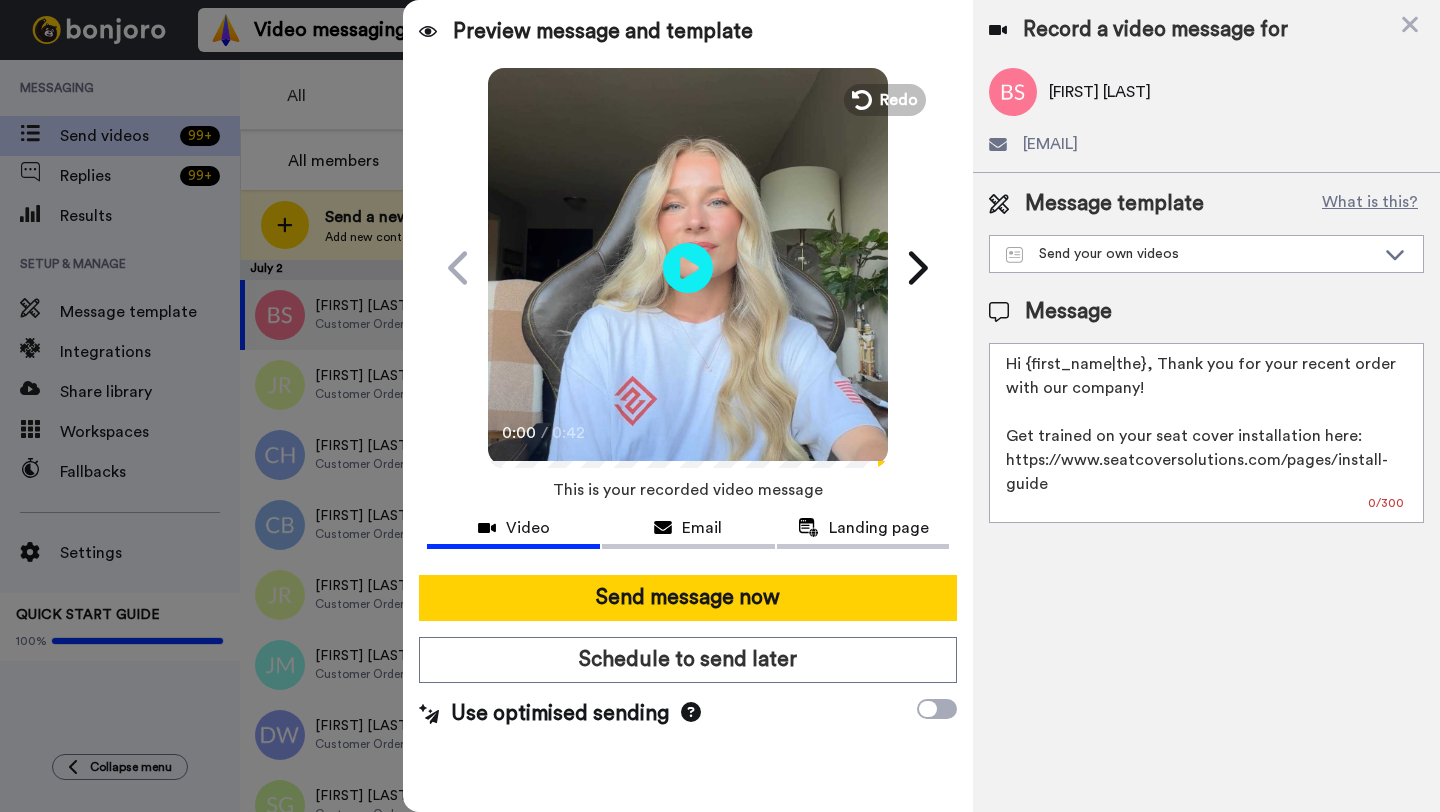 drag, startPoint x: 1144, startPoint y: 374, endPoint x: 1023, endPoint y: 374, distance: 121 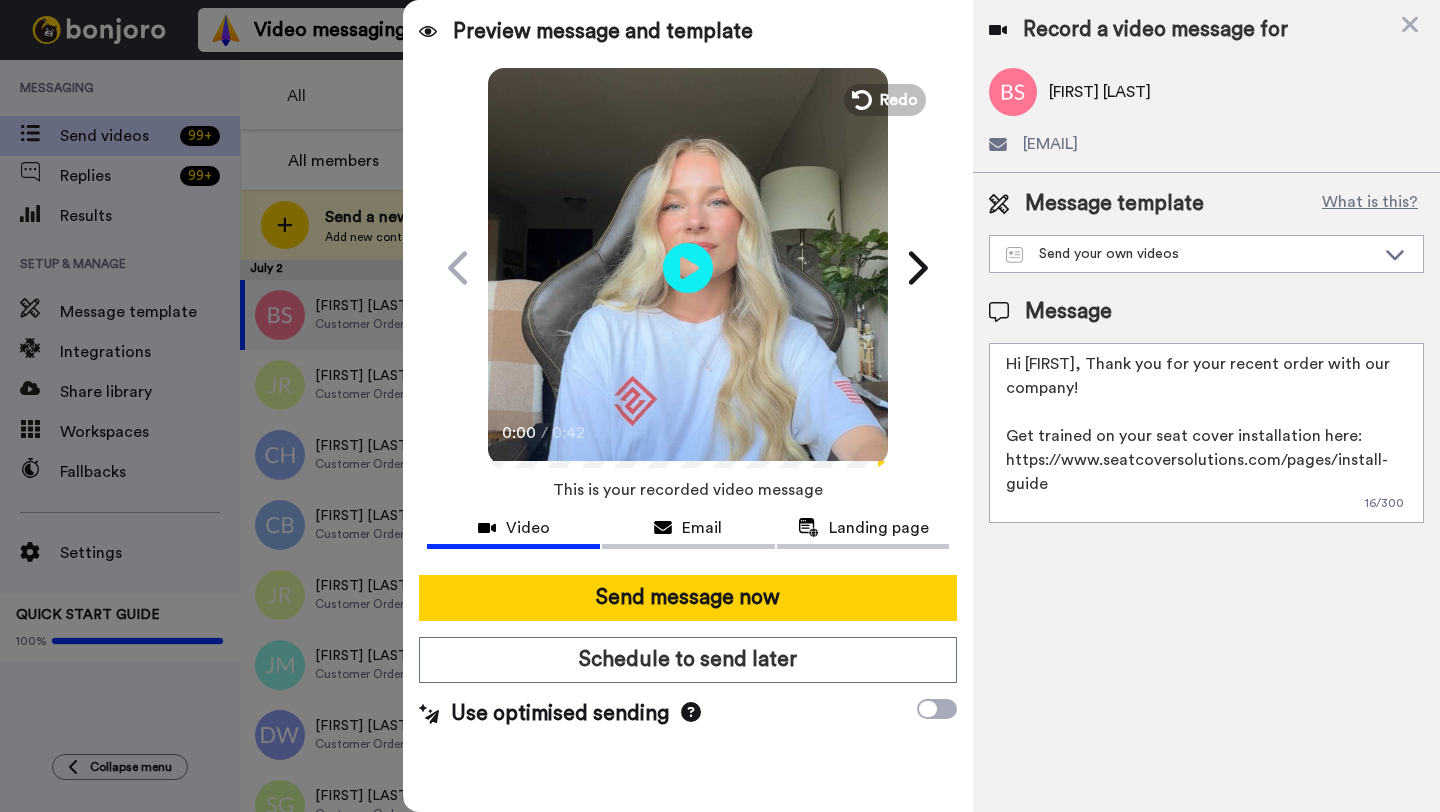 paste on "[FIRST]" 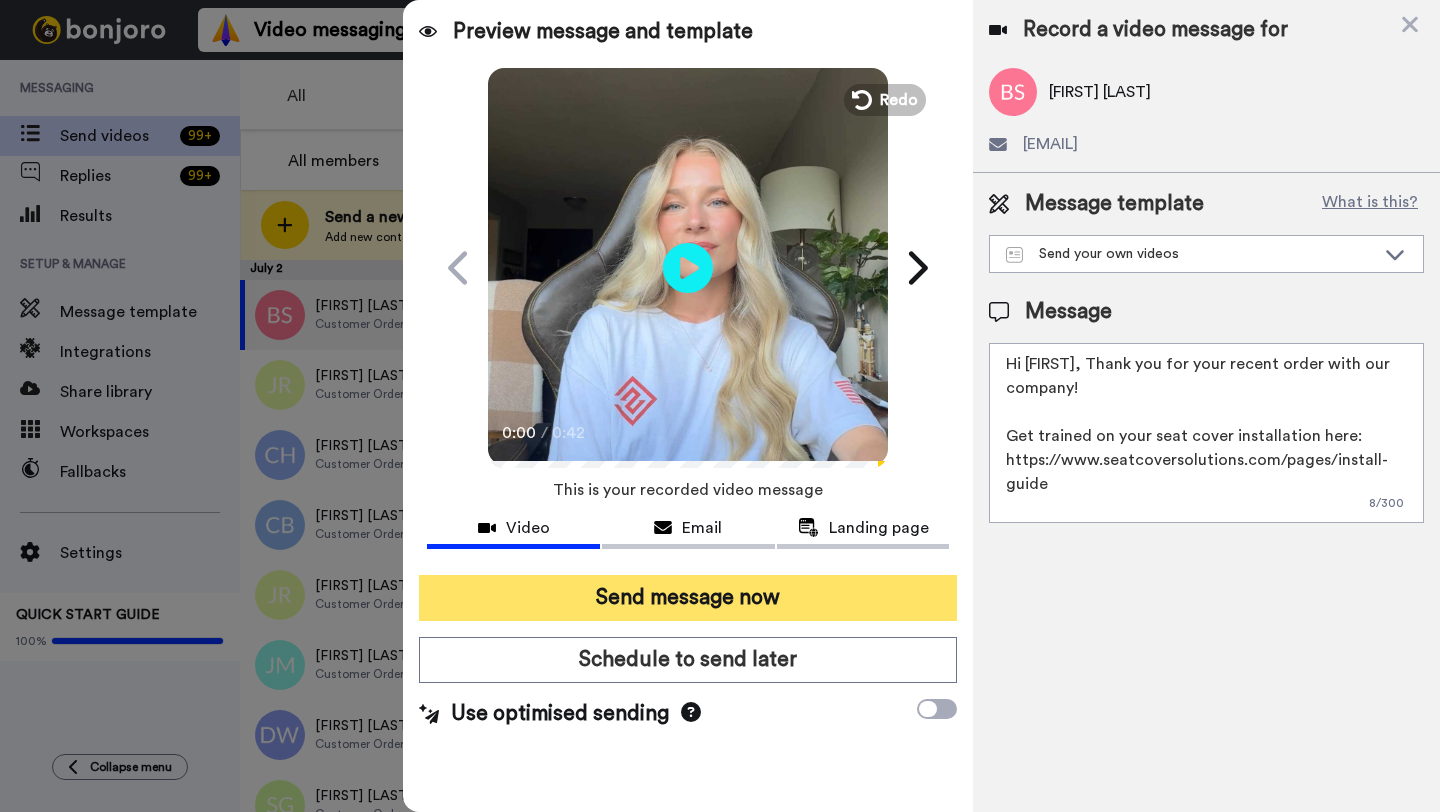 type on "Hi [FIRST], Thank you for your recent order with our company!
Get trained on your seat cover installation here: https://www.seatcoversolutions.com/pages/install-guide
More Products: https://www.seatcoversolutions.com/products/luxury-seat-covers?utm_campaign=CX&utm_source=CX&utm_medium=CX" 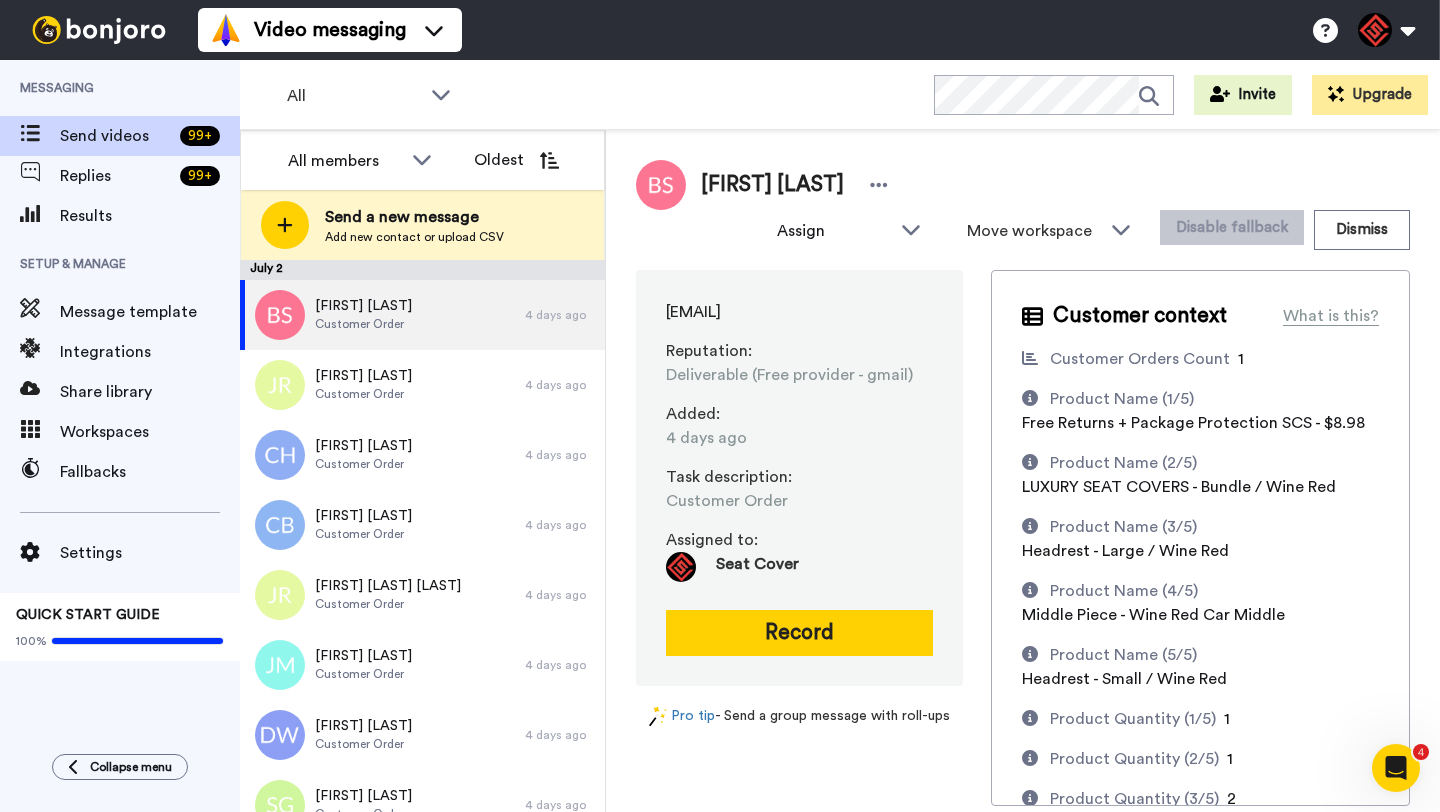 scroll, scrollTop: 0, scrollLeft: 0, axis: both 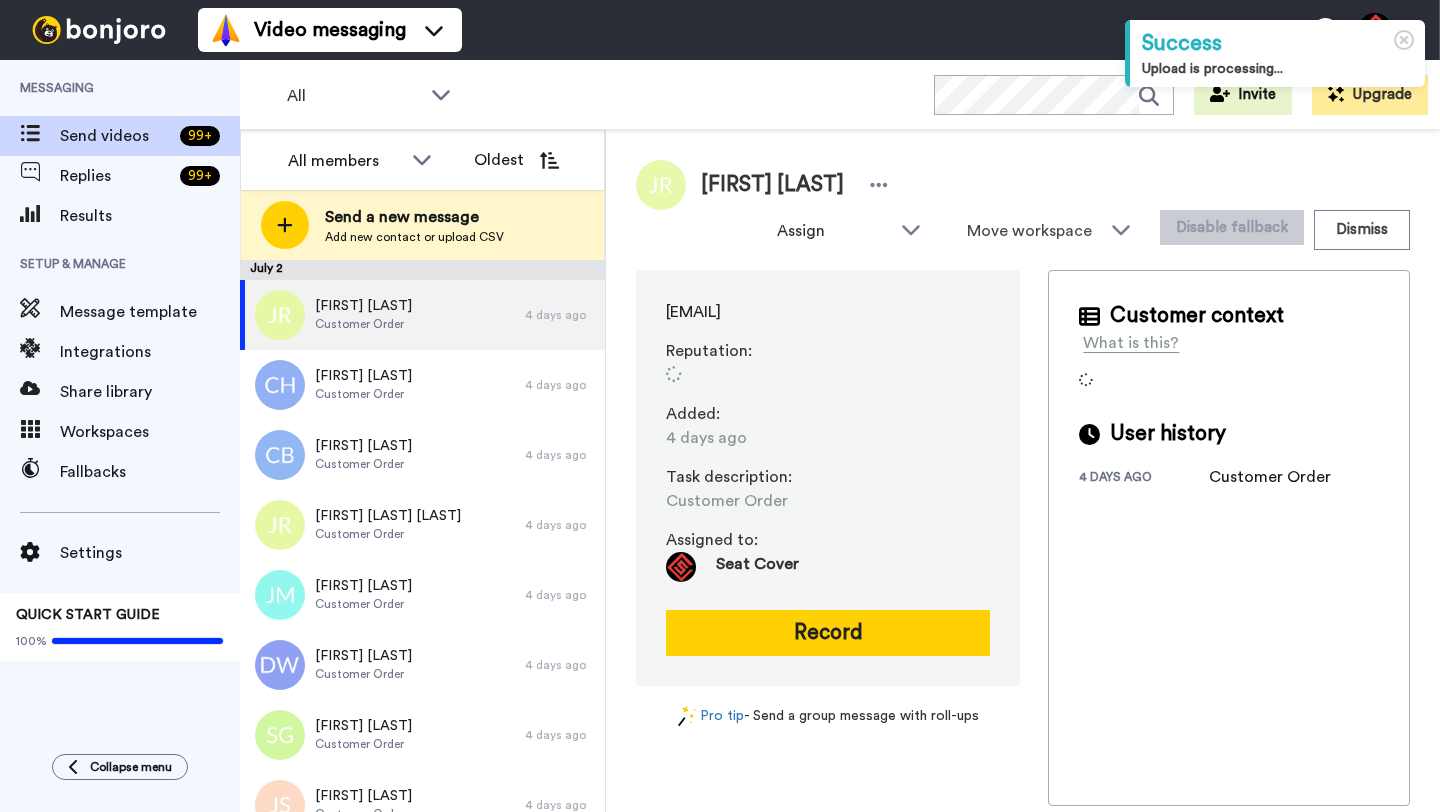 click on "[FIRST] [LAST]" at bounding box center (772, 185) 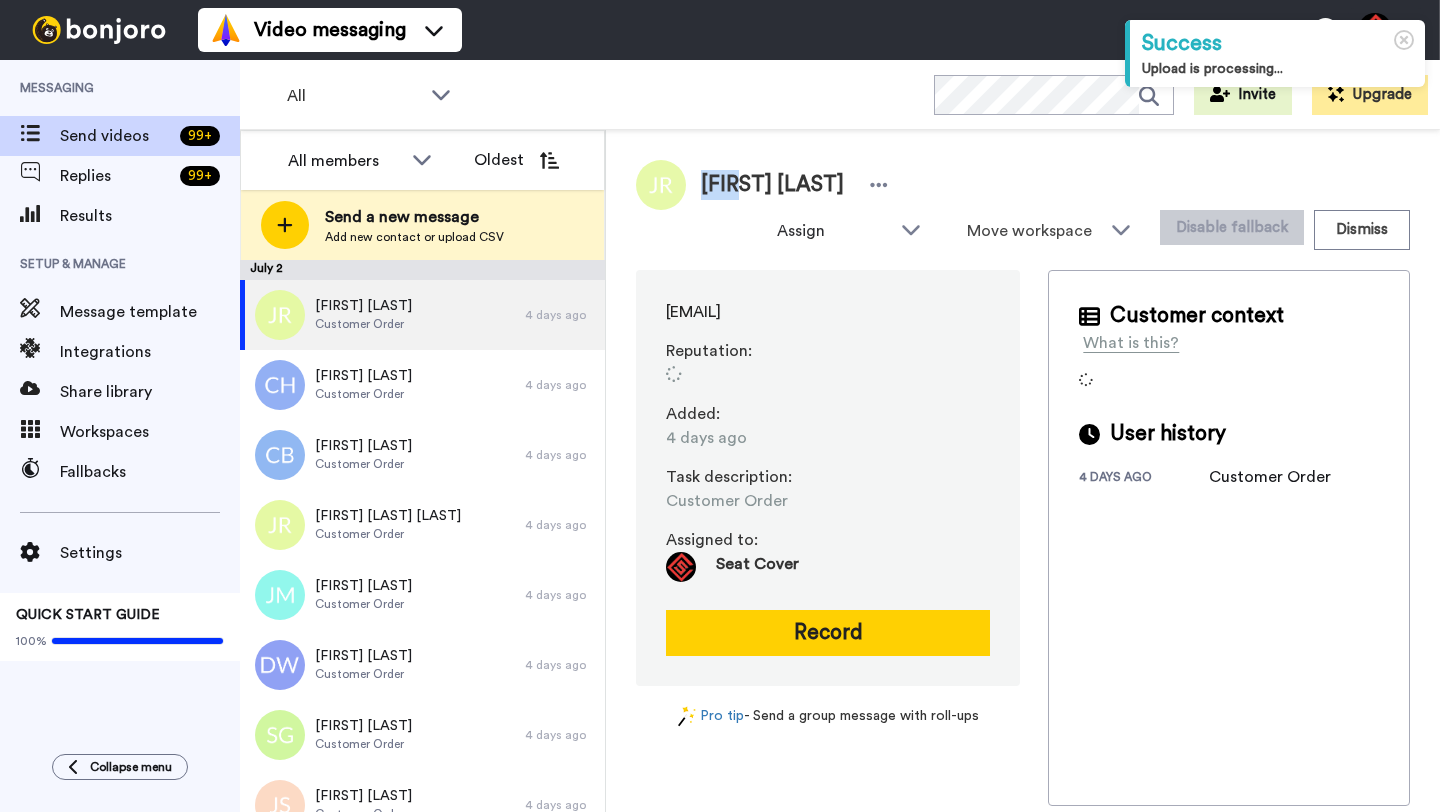 click on "[FIRST] [LAST]" at bounding box center [772, 185] 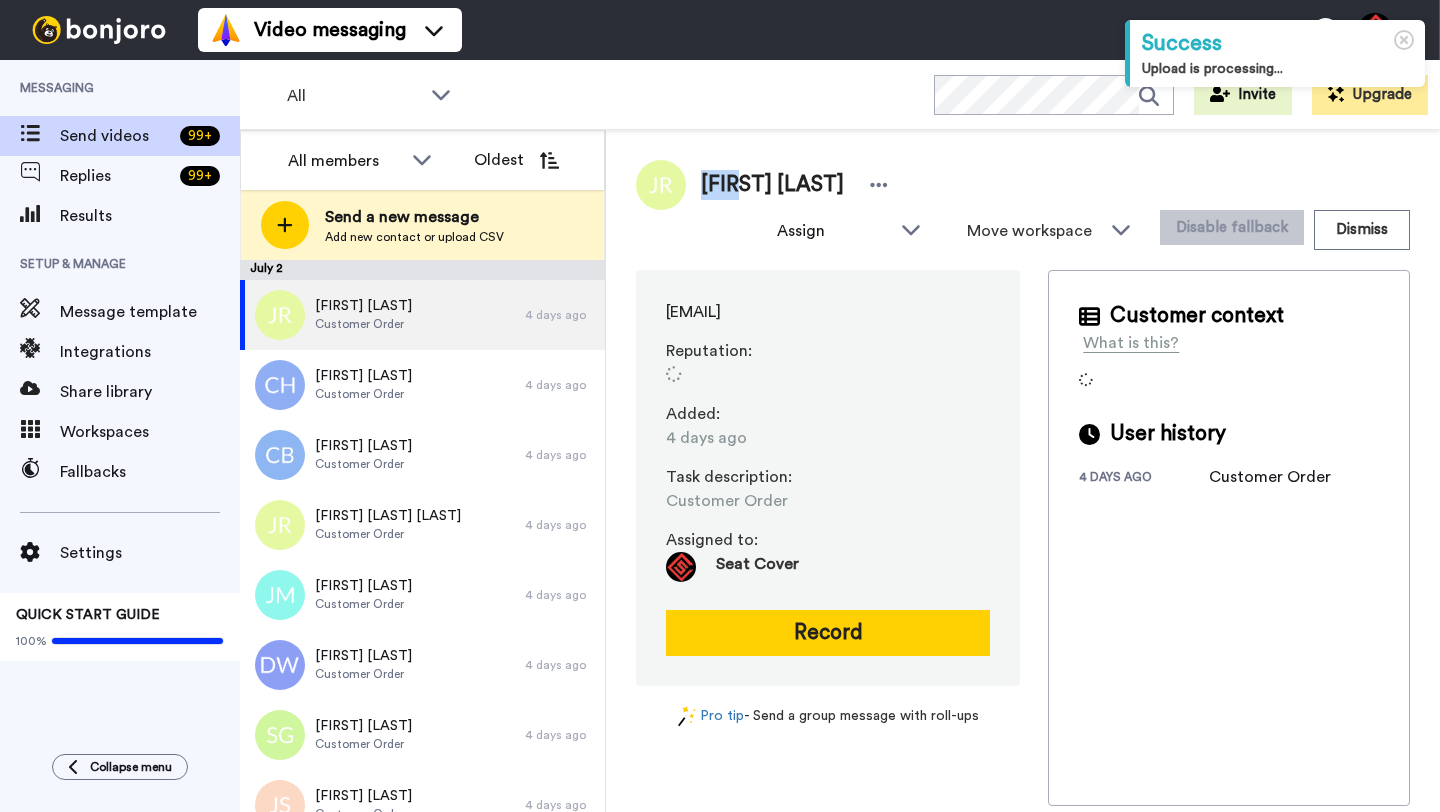 copy on "Juan" 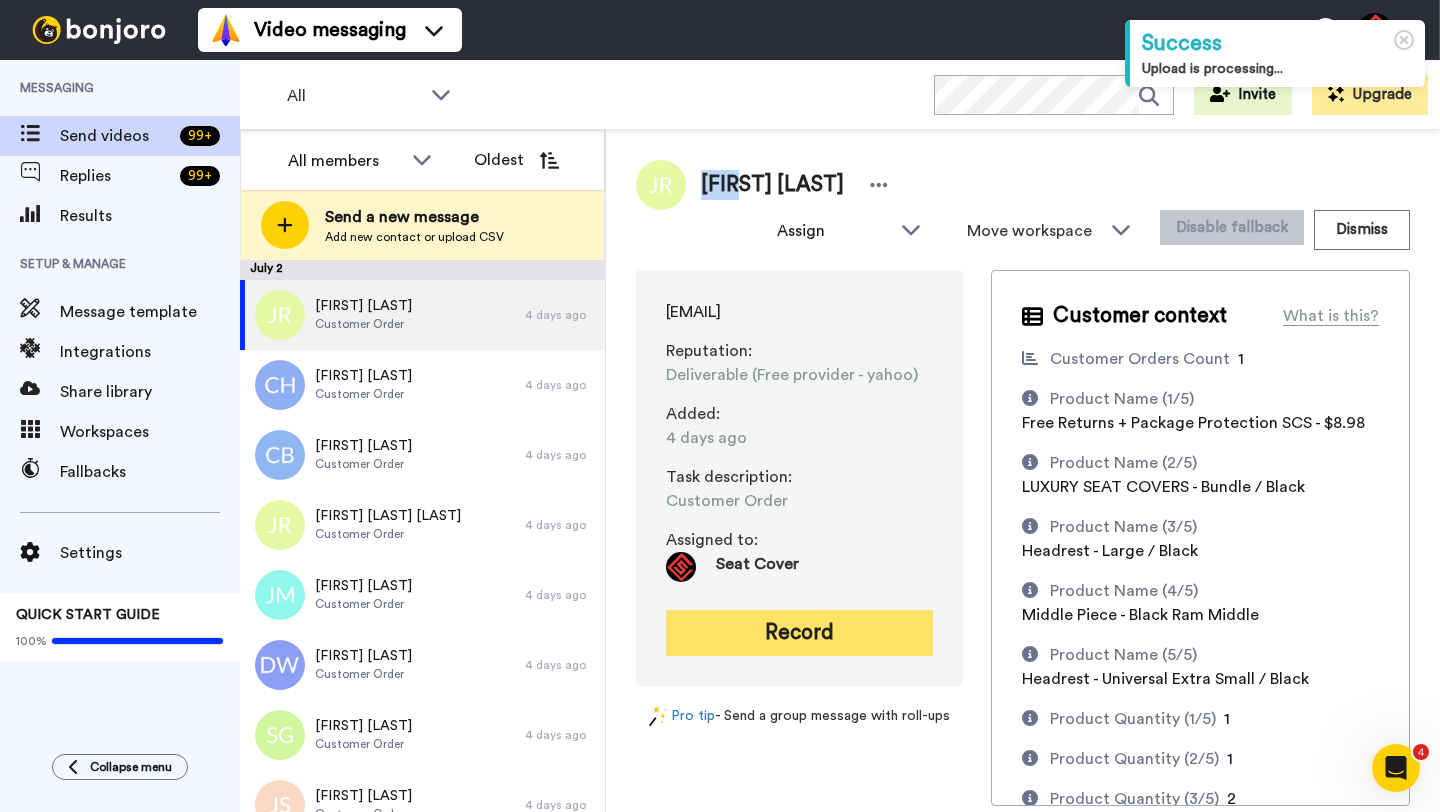 scroll, scrollTop: 0, scrollLeft: 0, axis: both 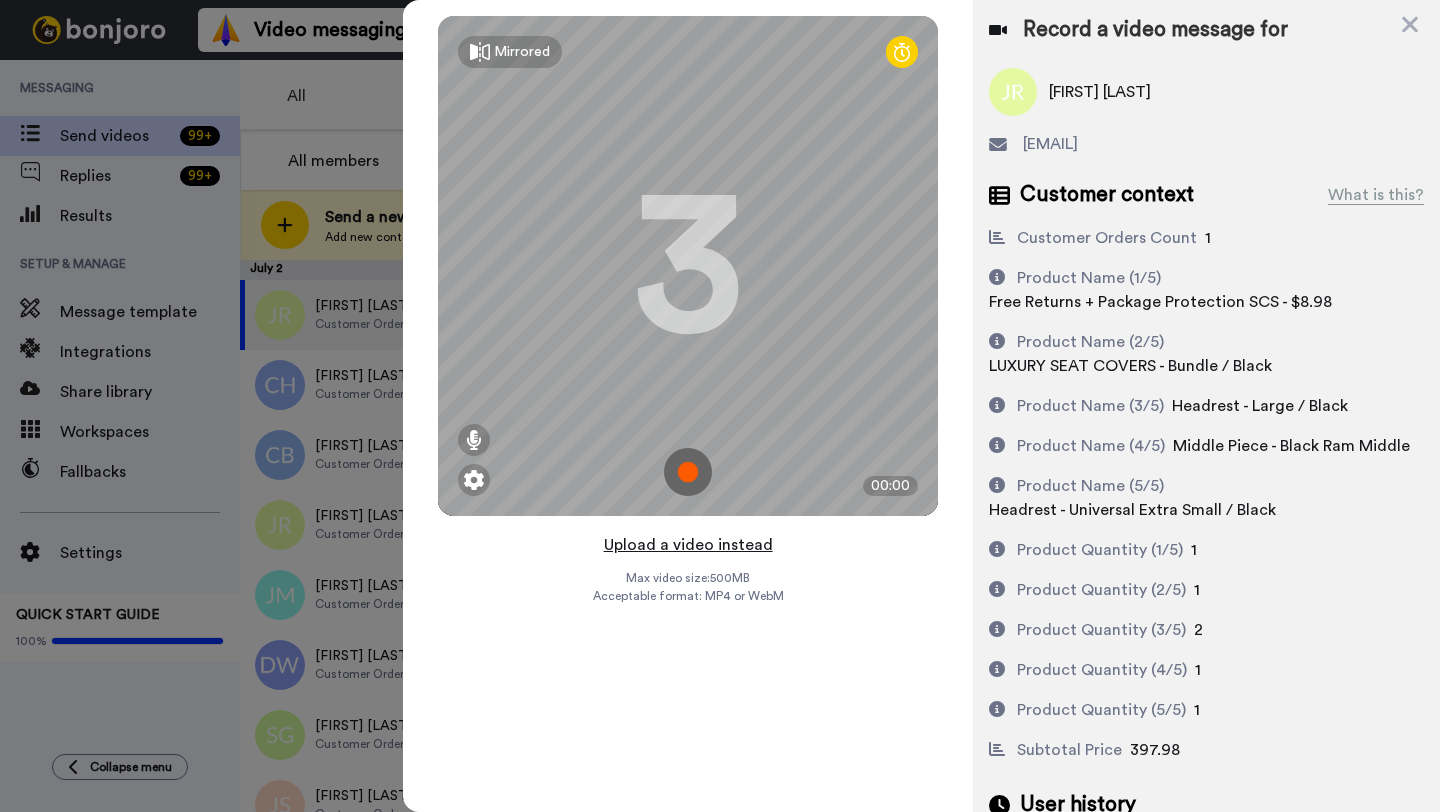 click on "Upload a video instead" at bounding box center [688, 545] 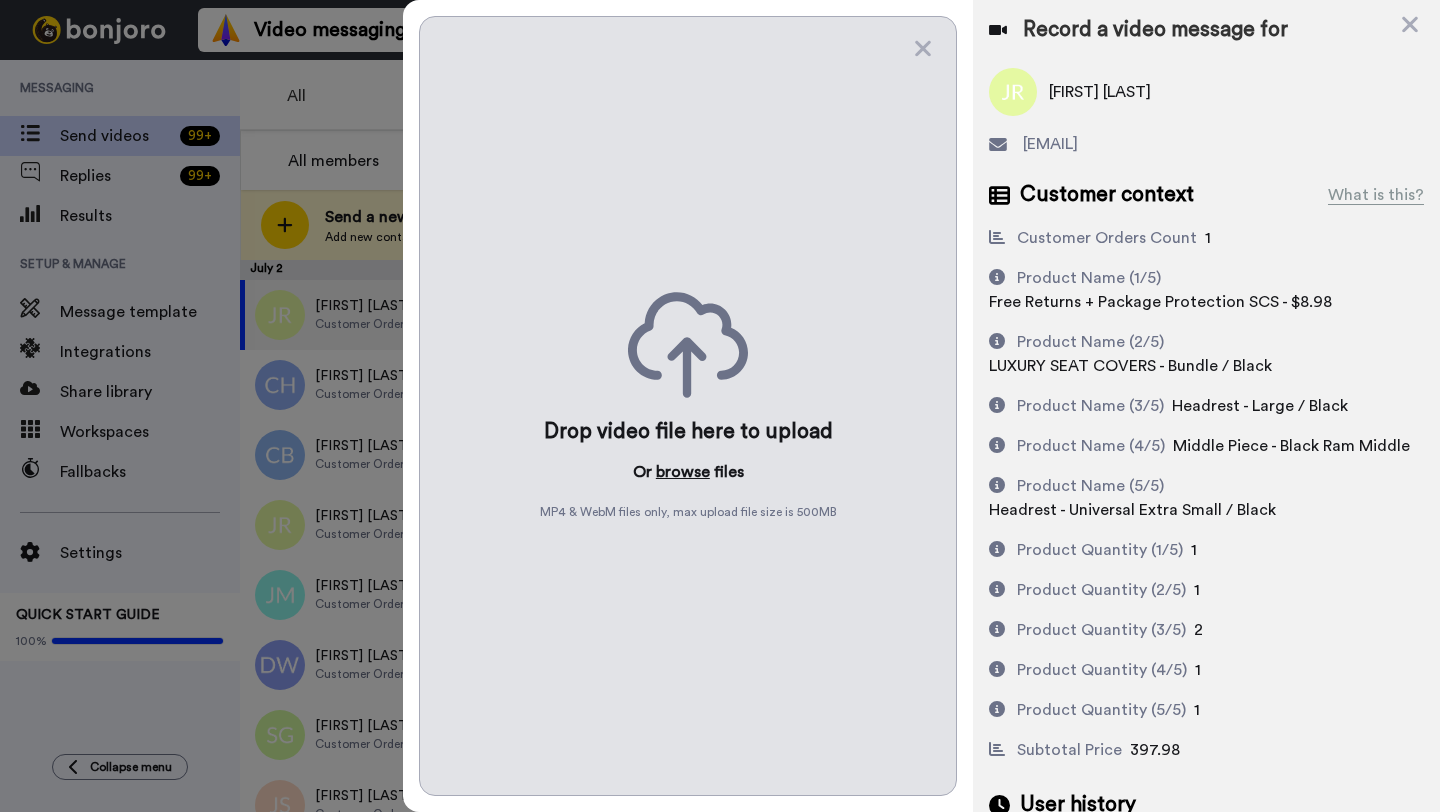 click on "browse" at bounding box center [683, 472] 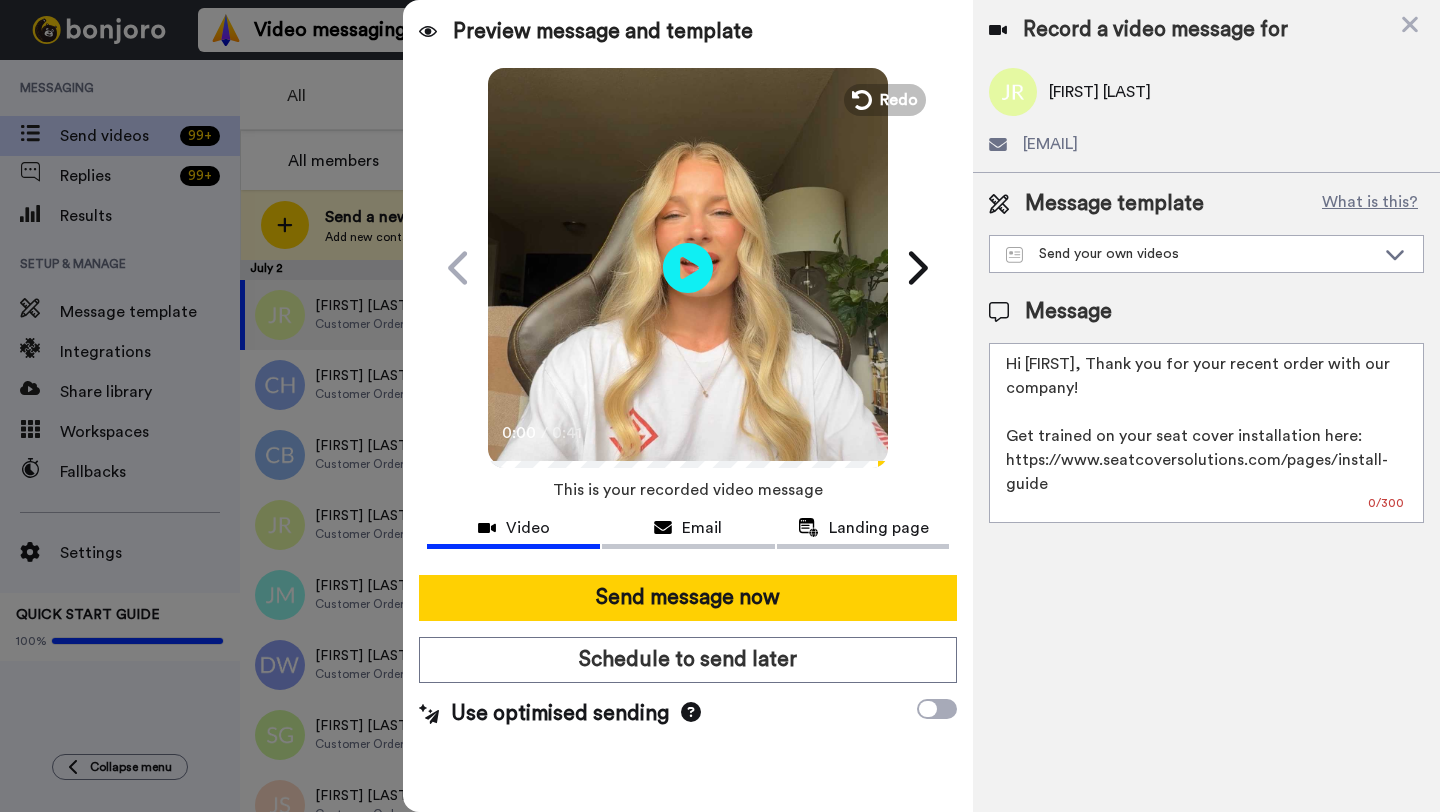drag, startPoint x: 1139, startPoint y: 371, endPoint x: 1028, endPoint y: 373, distance: 111.01801 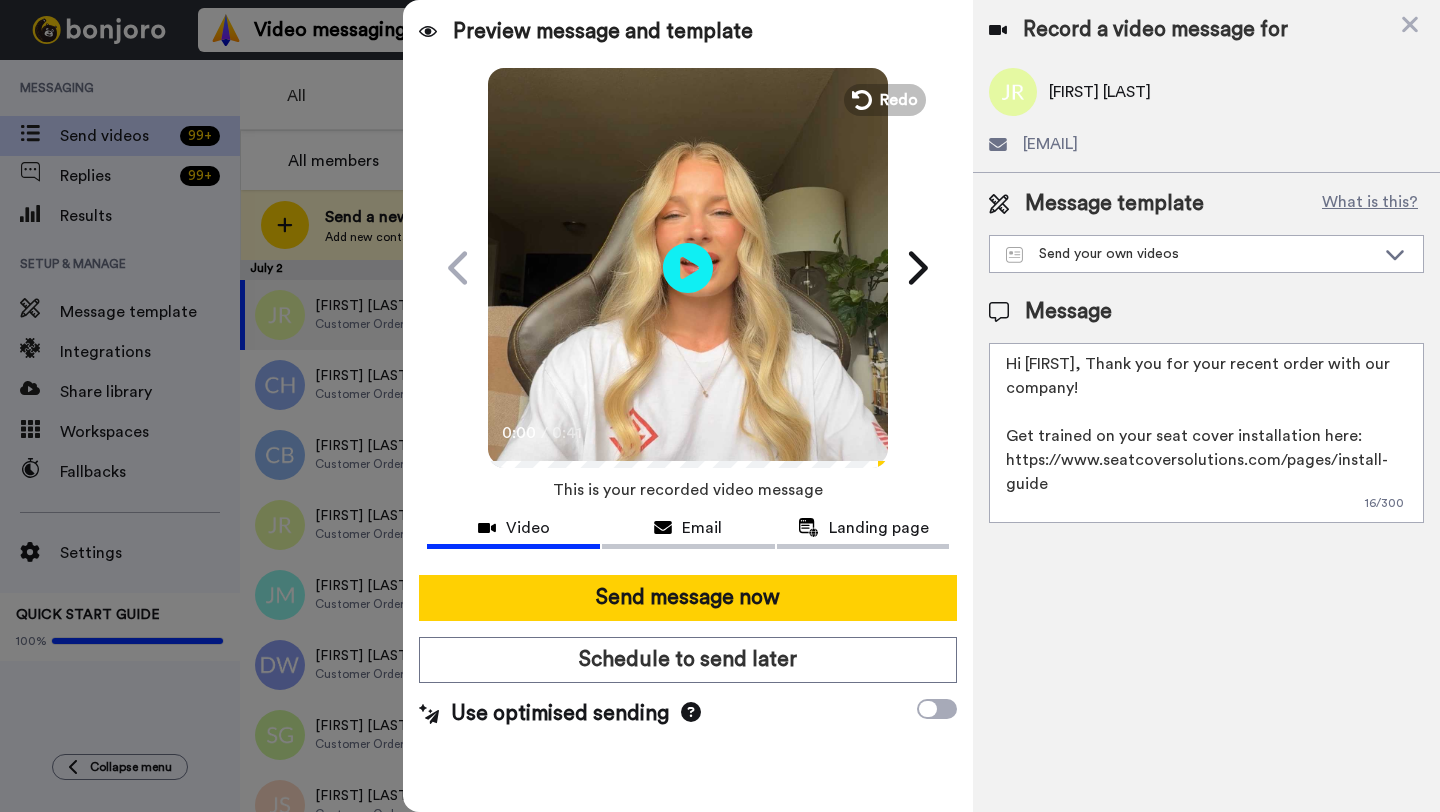 paste on "Juan" 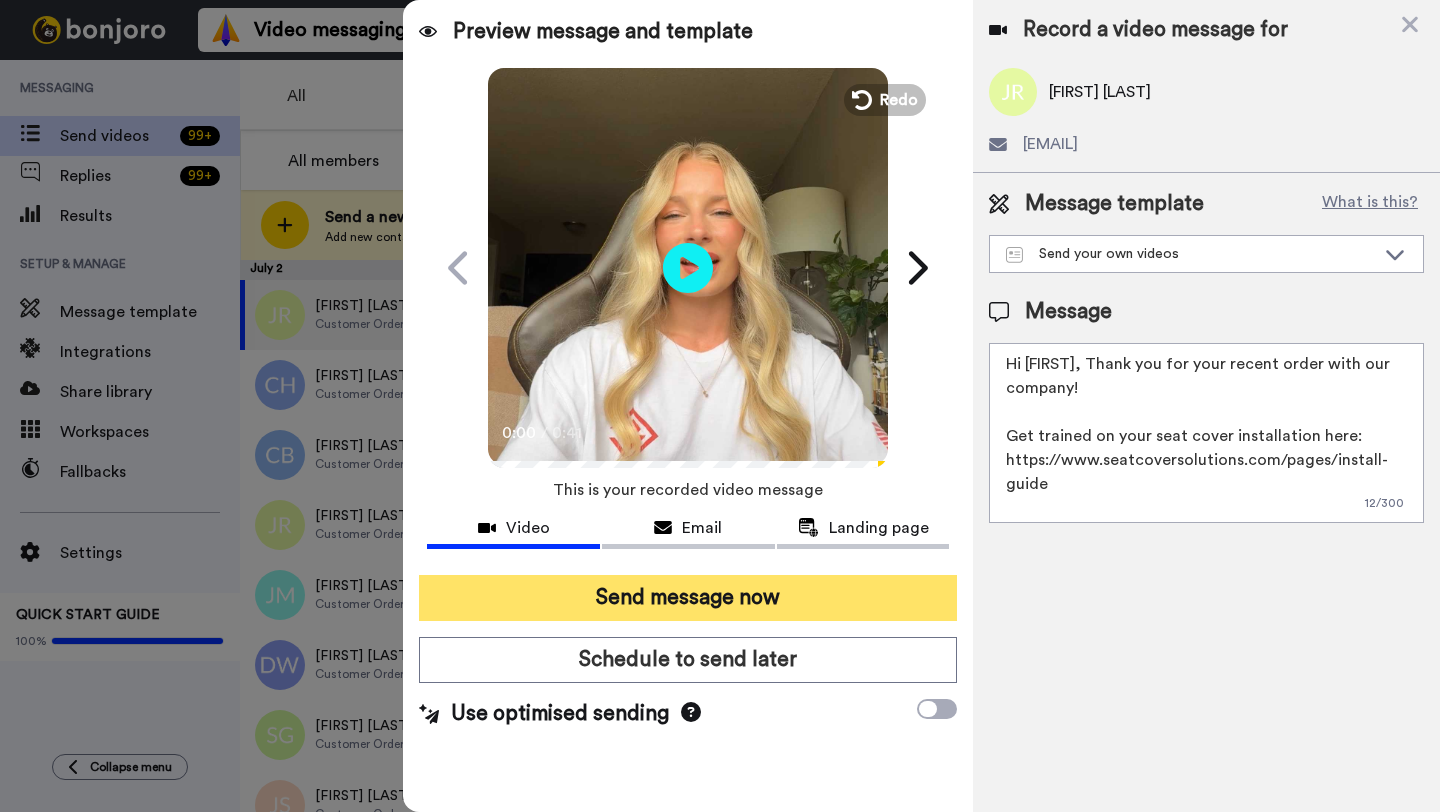 type on "Hi Juan, Thank you for your recent order with our company!
Get trained on your seat cover installation here: https://www.seatcoversolutions.com/pages/install-guide
More Products: https://www.seatcoversolutions.com/products/luxury-seat-covers?utm_campaign=CX&utm_source=CX&utm_medium=CX" 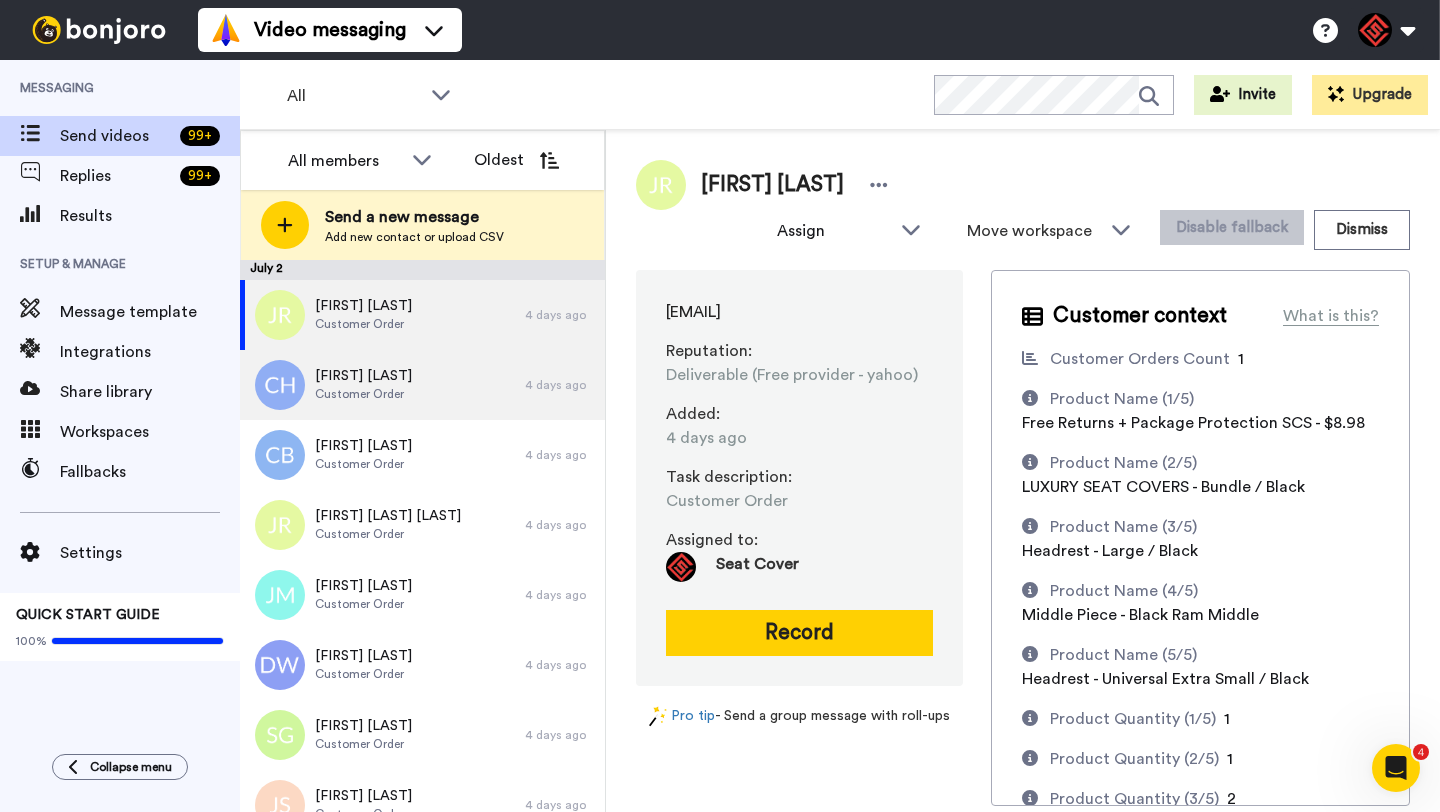 scroll, scrollTop: 0, scrollLeft: 0, axis: both 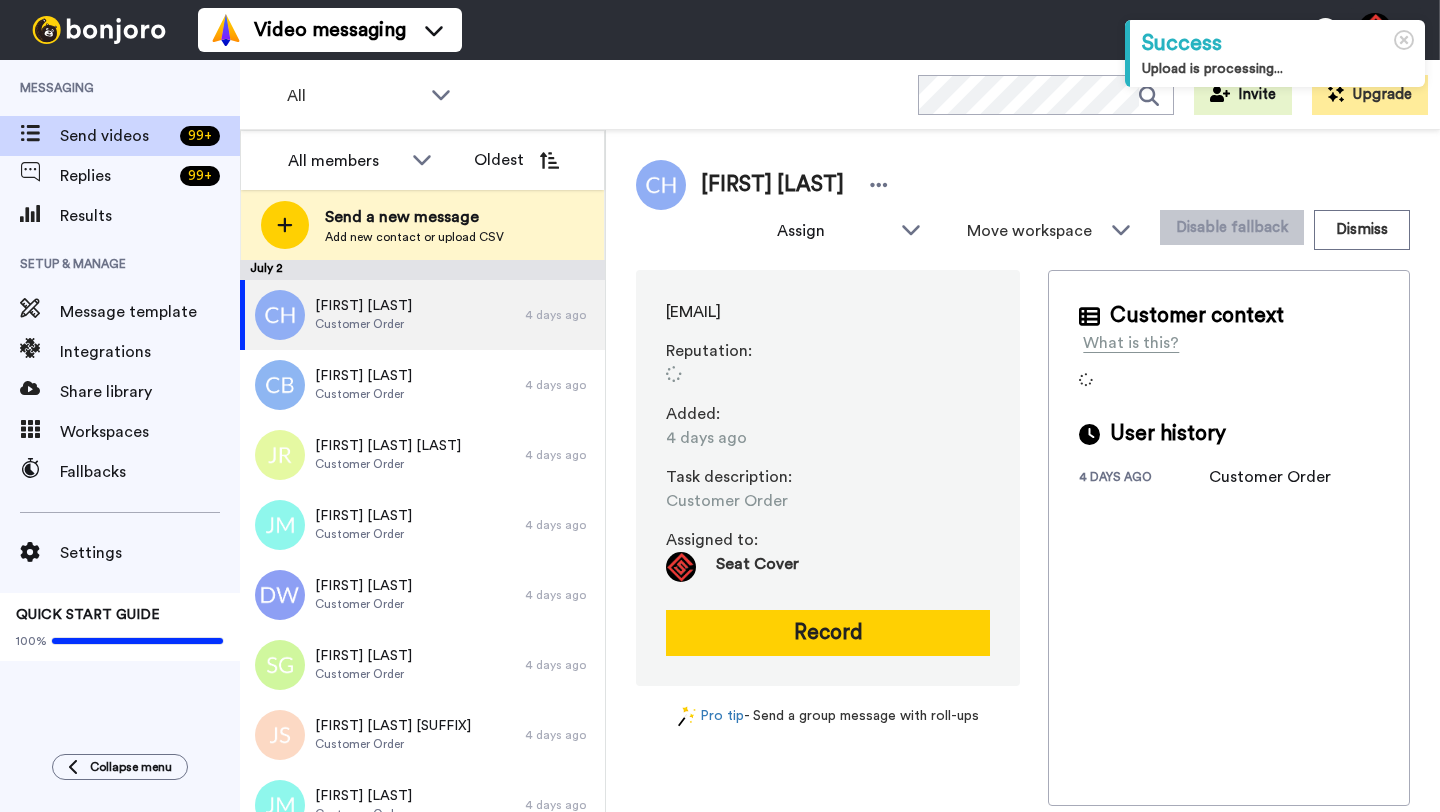 click on "[FIRST] [LAST]" at bounding box center [772, 185] 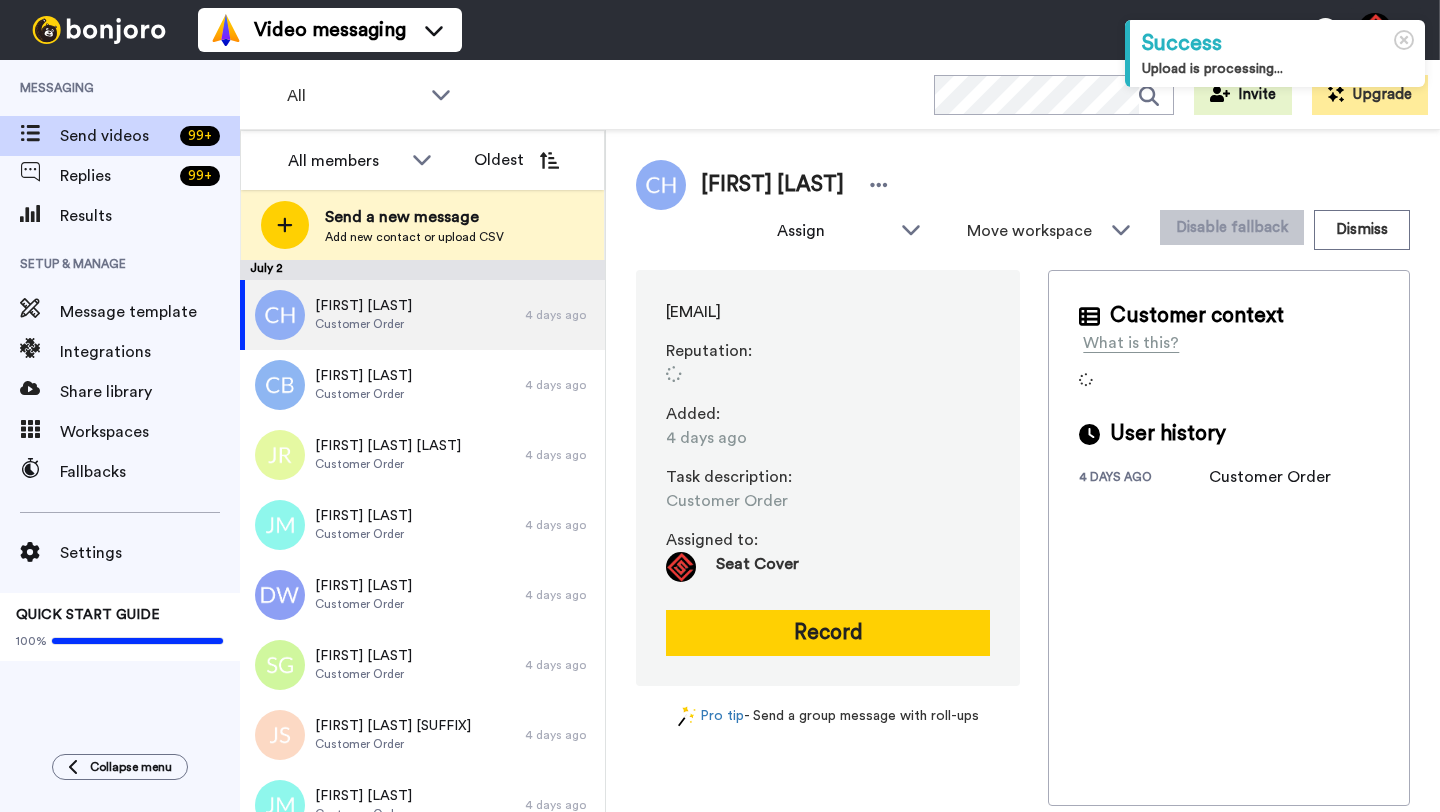 scroll, scrollTop: 0, scrollLeft: 0, axis: both 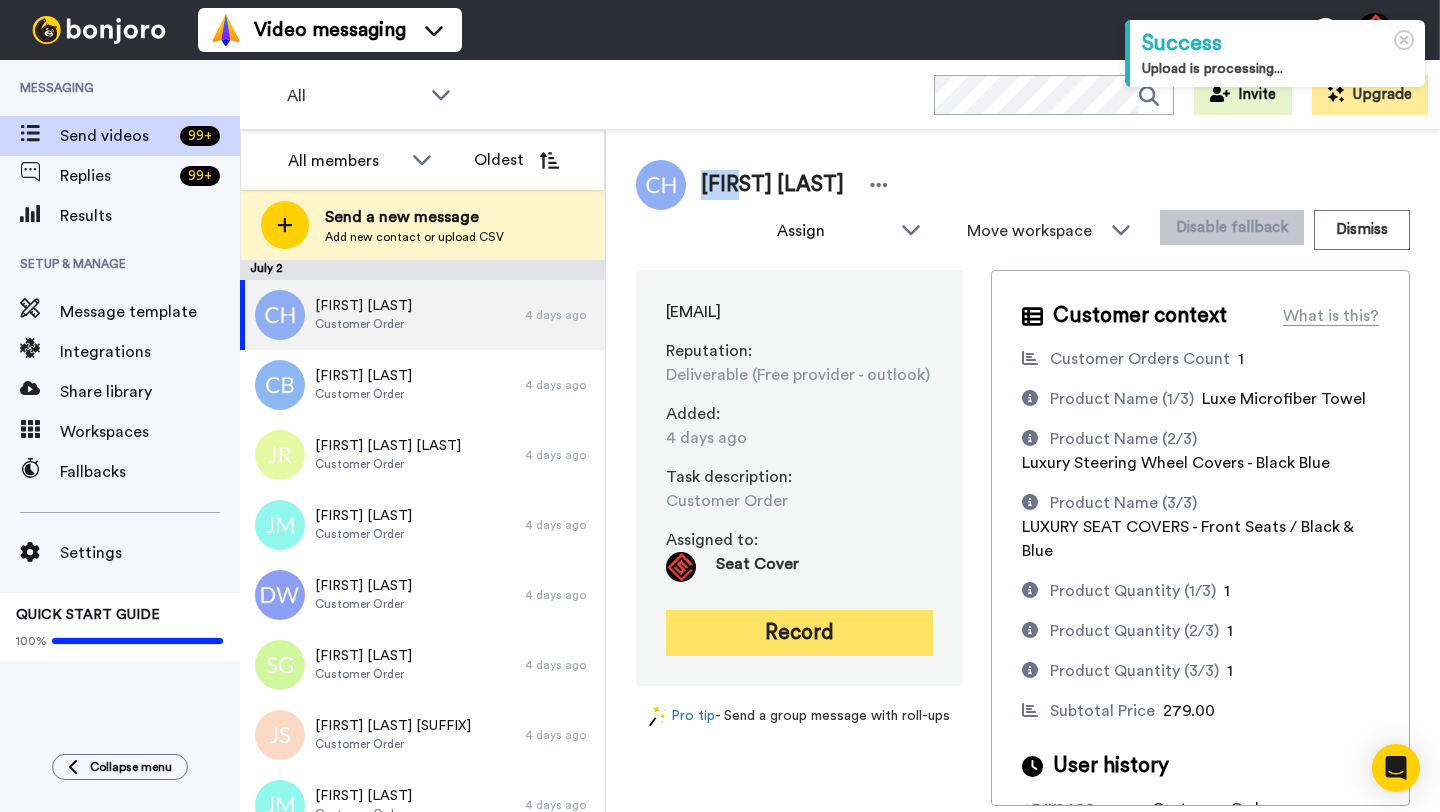 click on "Record" at bounding box center (799, 633) 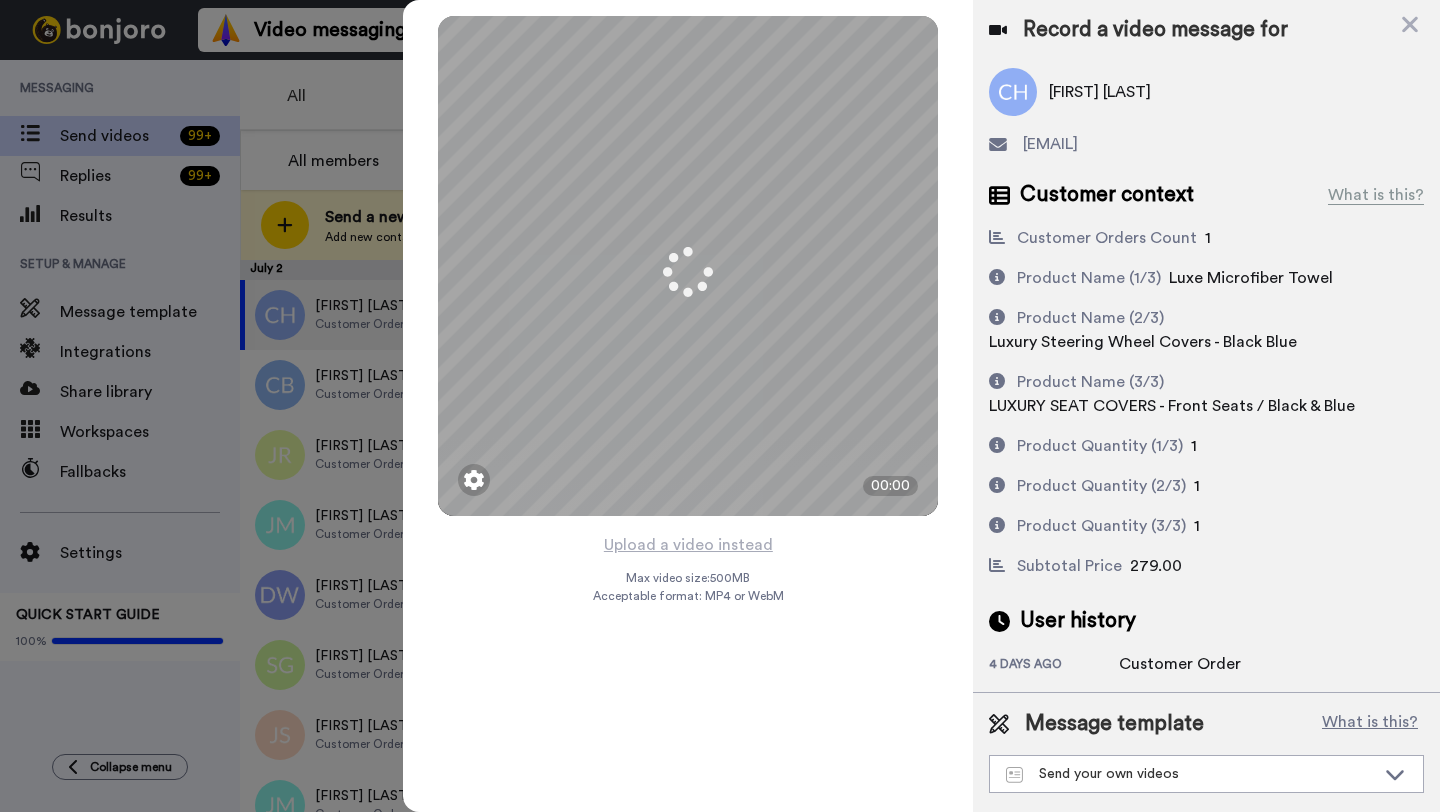 click on "Upload a video instead" at bounding box center (688, 545) 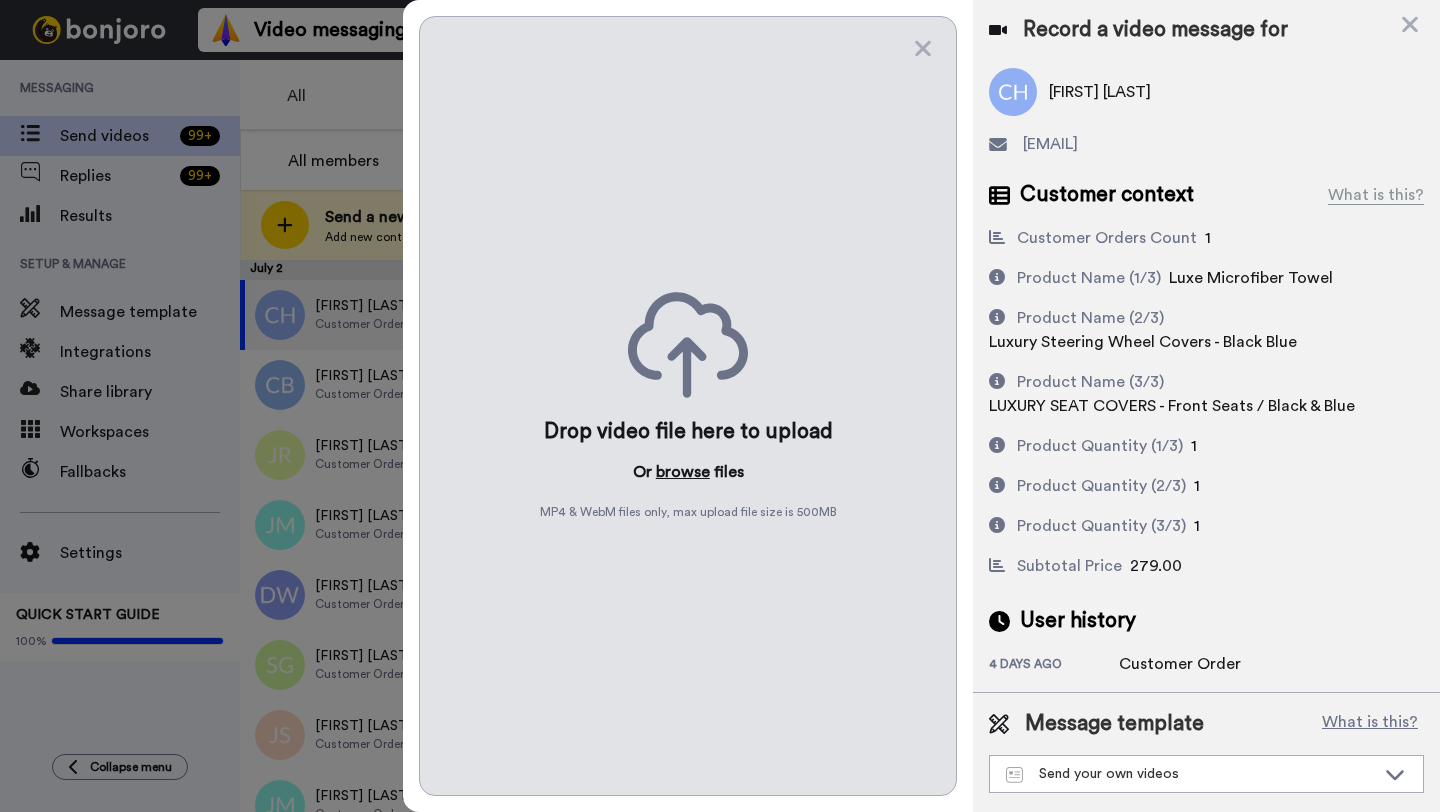 click on "browse" at bounding box center [683, 472] 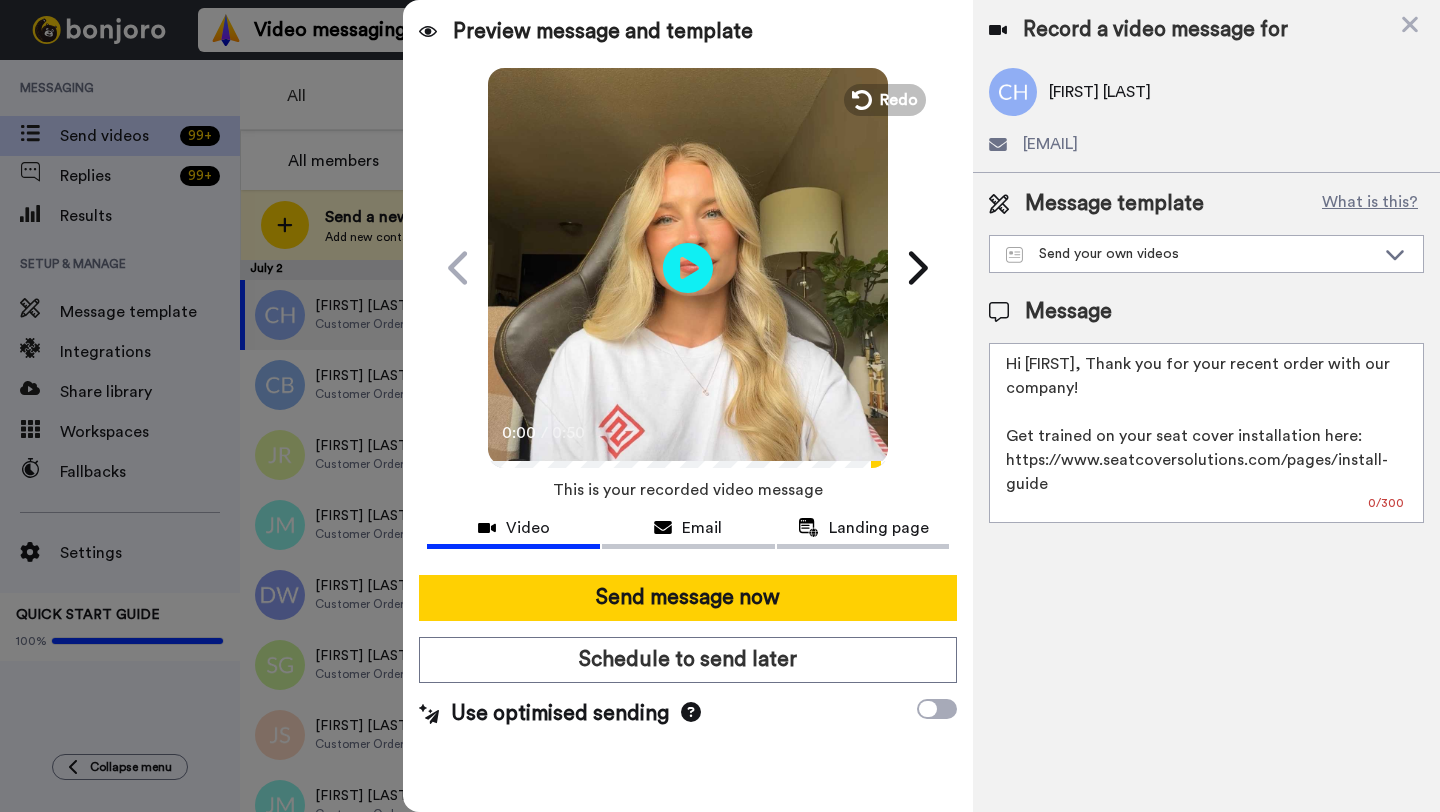 drag, startPoint x: 1143, startPoint y: 371, endPoint x: 1031, endPoint y: 368, distance: 112.04017 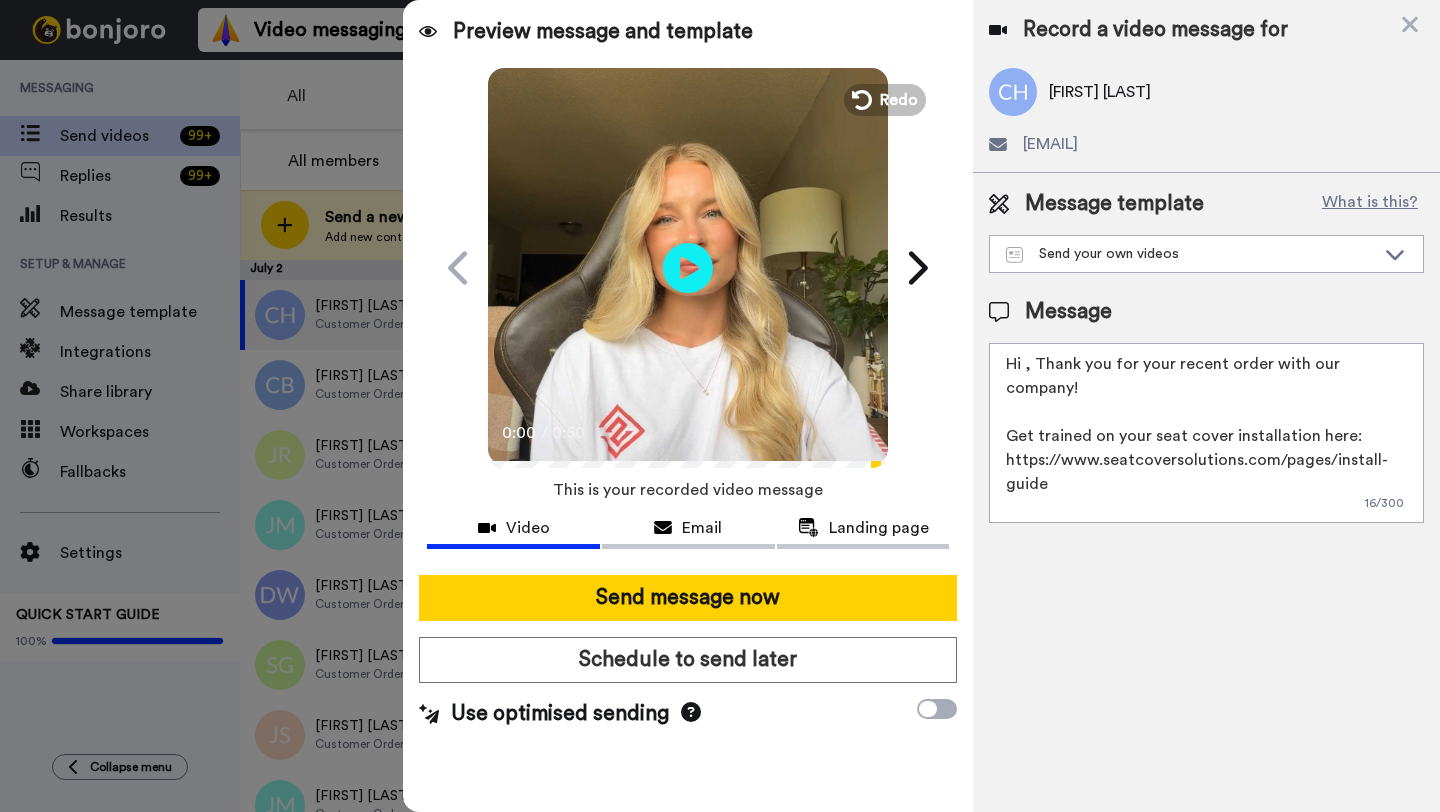 paste on "Cory" 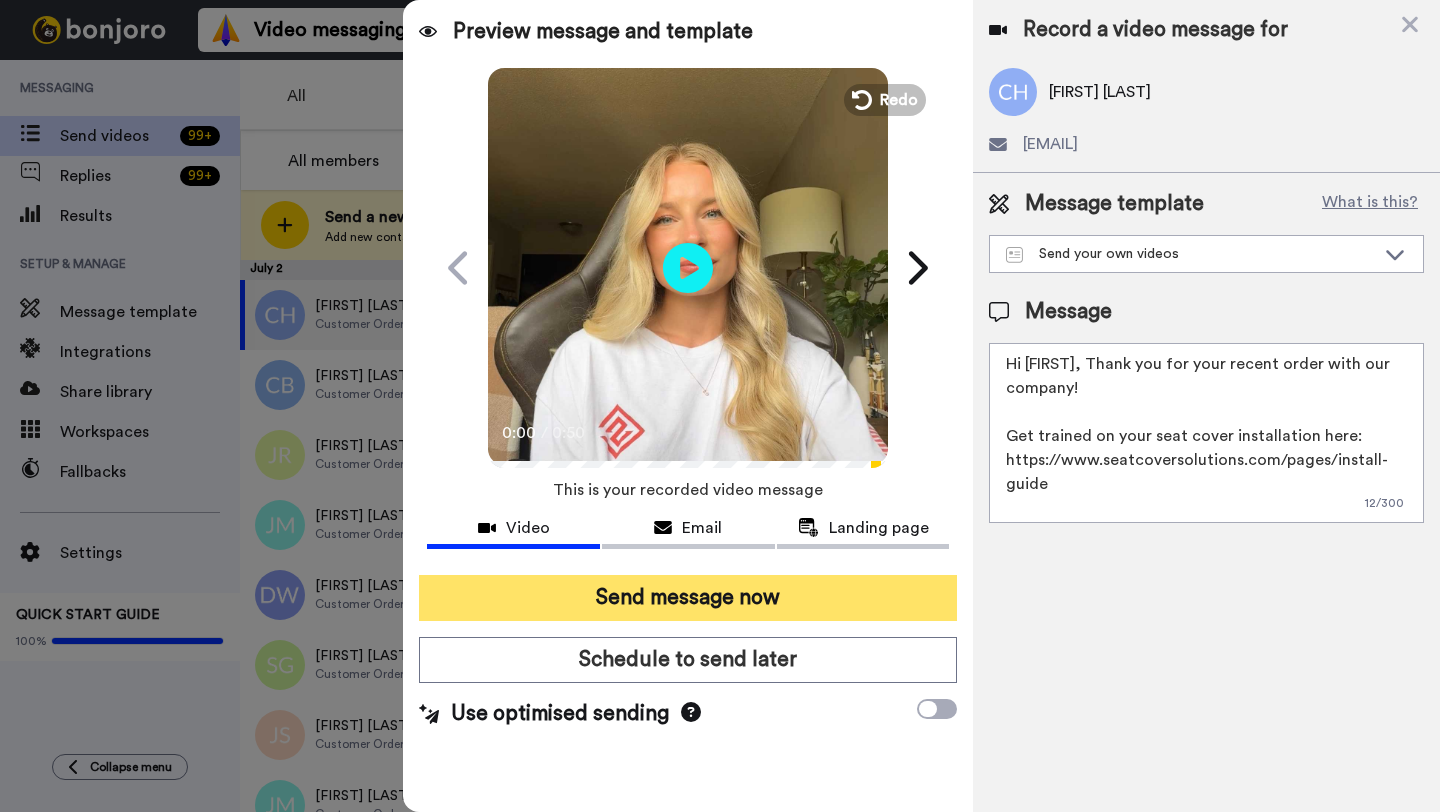 type on "Hi Cory, Thank you for your recent order with our company!
Get trained on your seat cover installation here: https://www.seatcoversolutions.com/pages/install-guide
More Products: https://www.seatcoversolutions.com/products/luxury-seat-covers?utm_campaign=CX&utm_source=CX&utm_medium=CX" 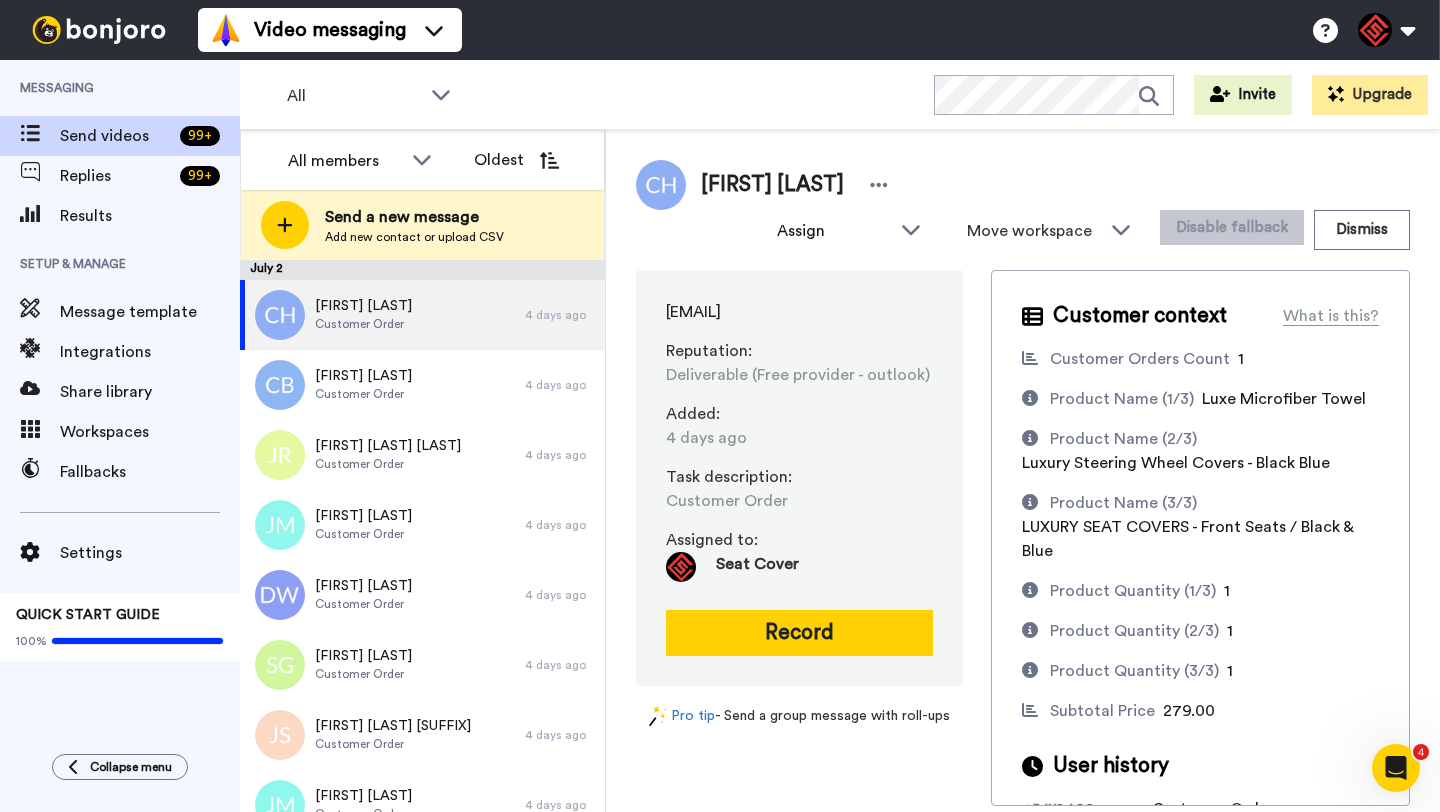 scroll, scrollTop: 0, scrollLeft: 0, axis: both 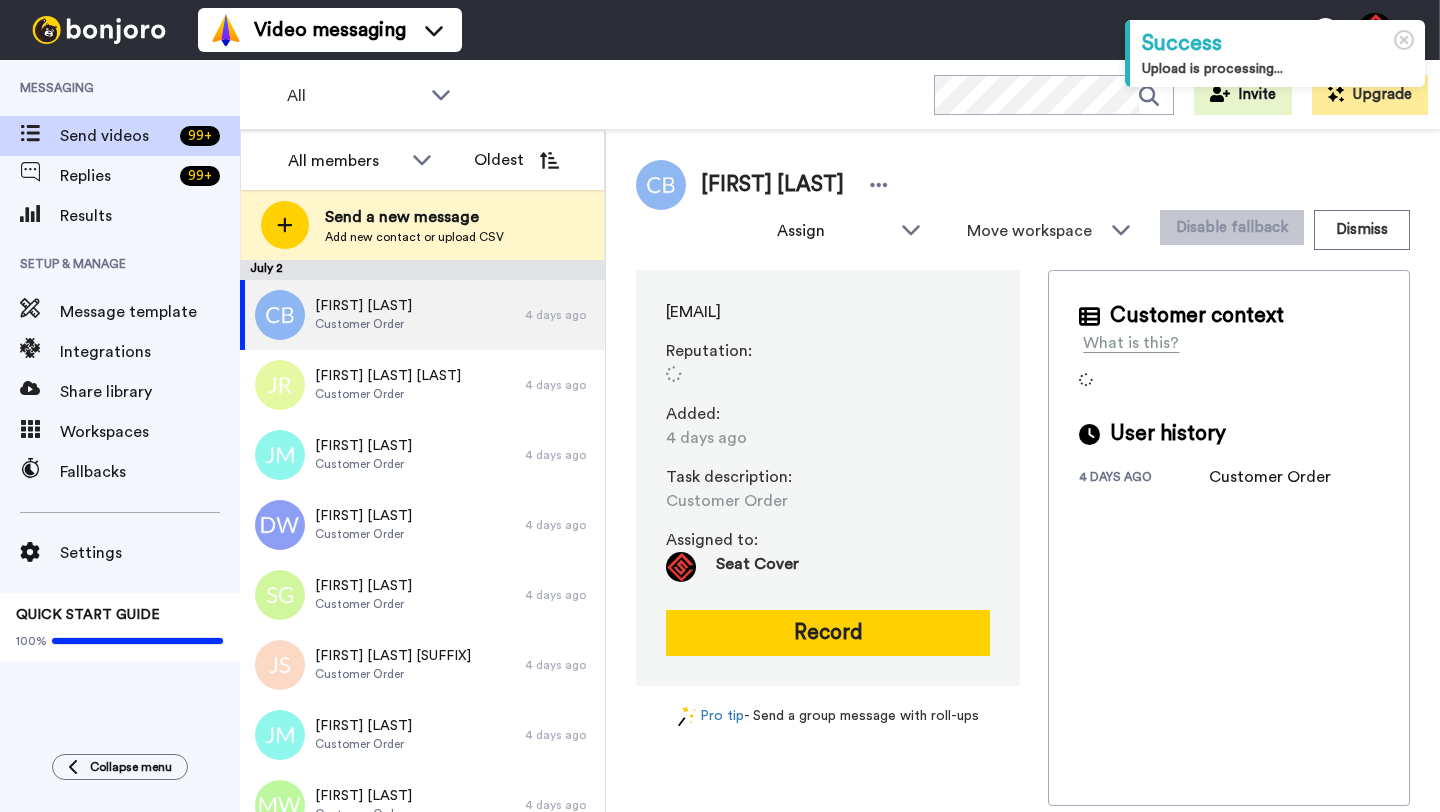click on "[FIRST] [LAST]" at bounding box center [772, 185] 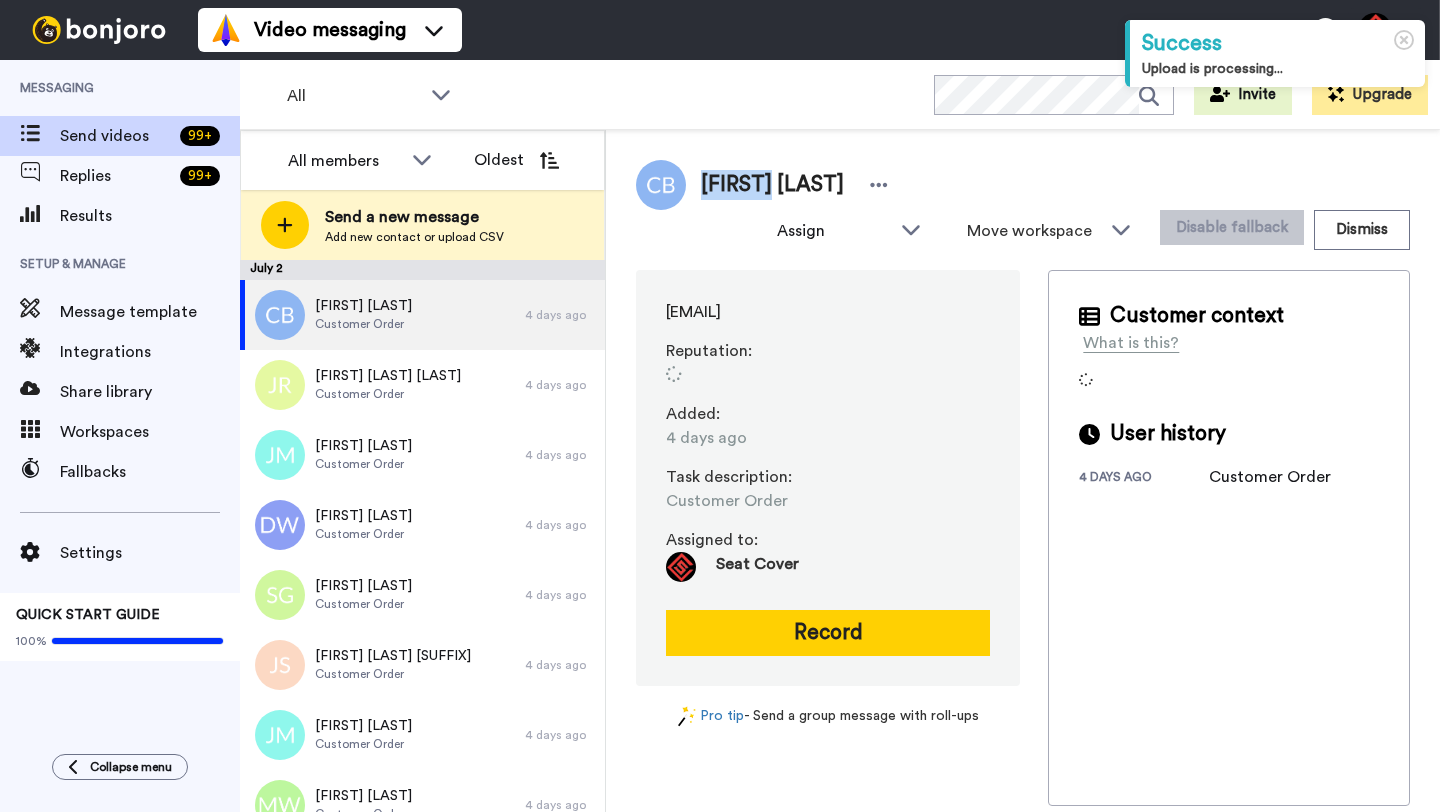 copy on "Chester" 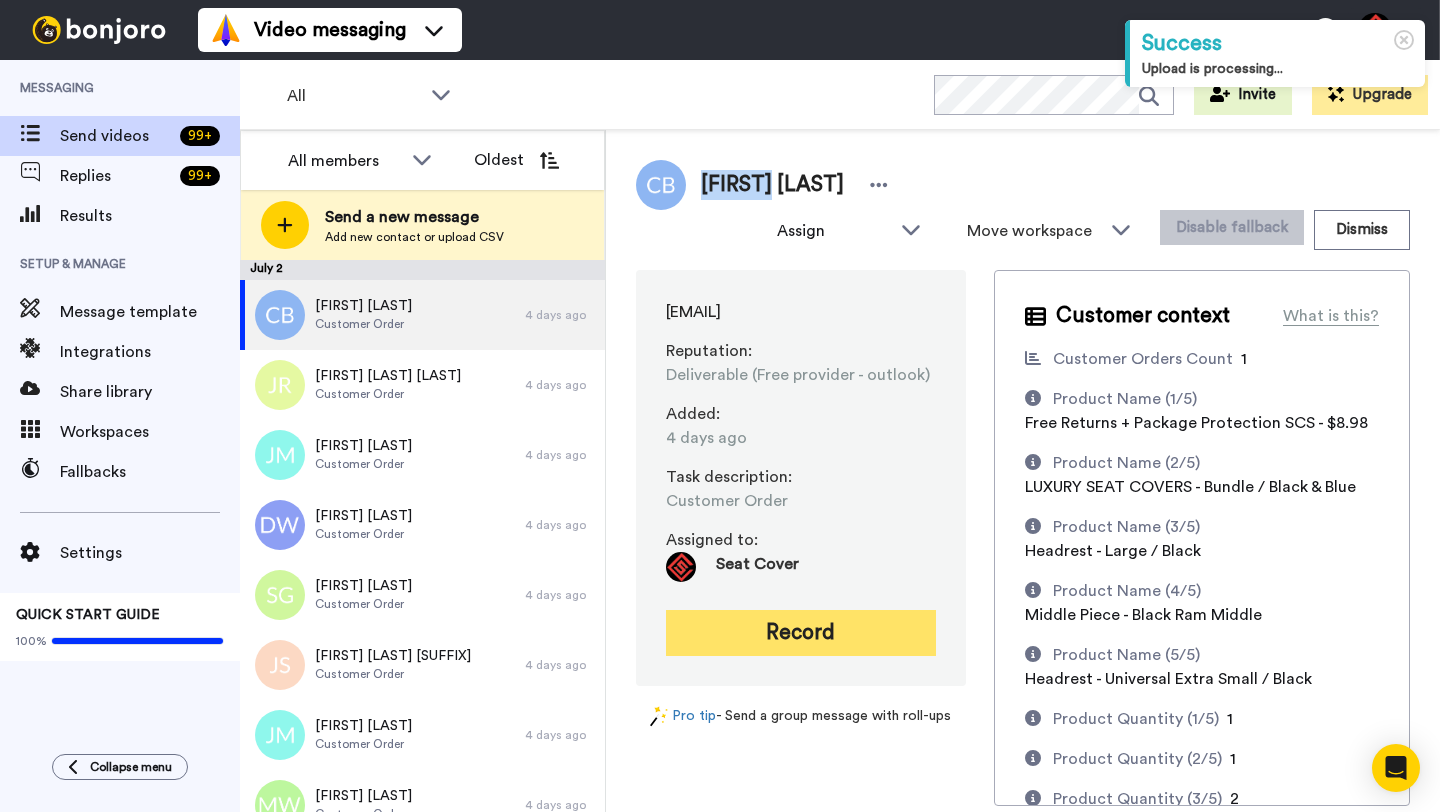 click on "Record" at bounding box center (801, 633) 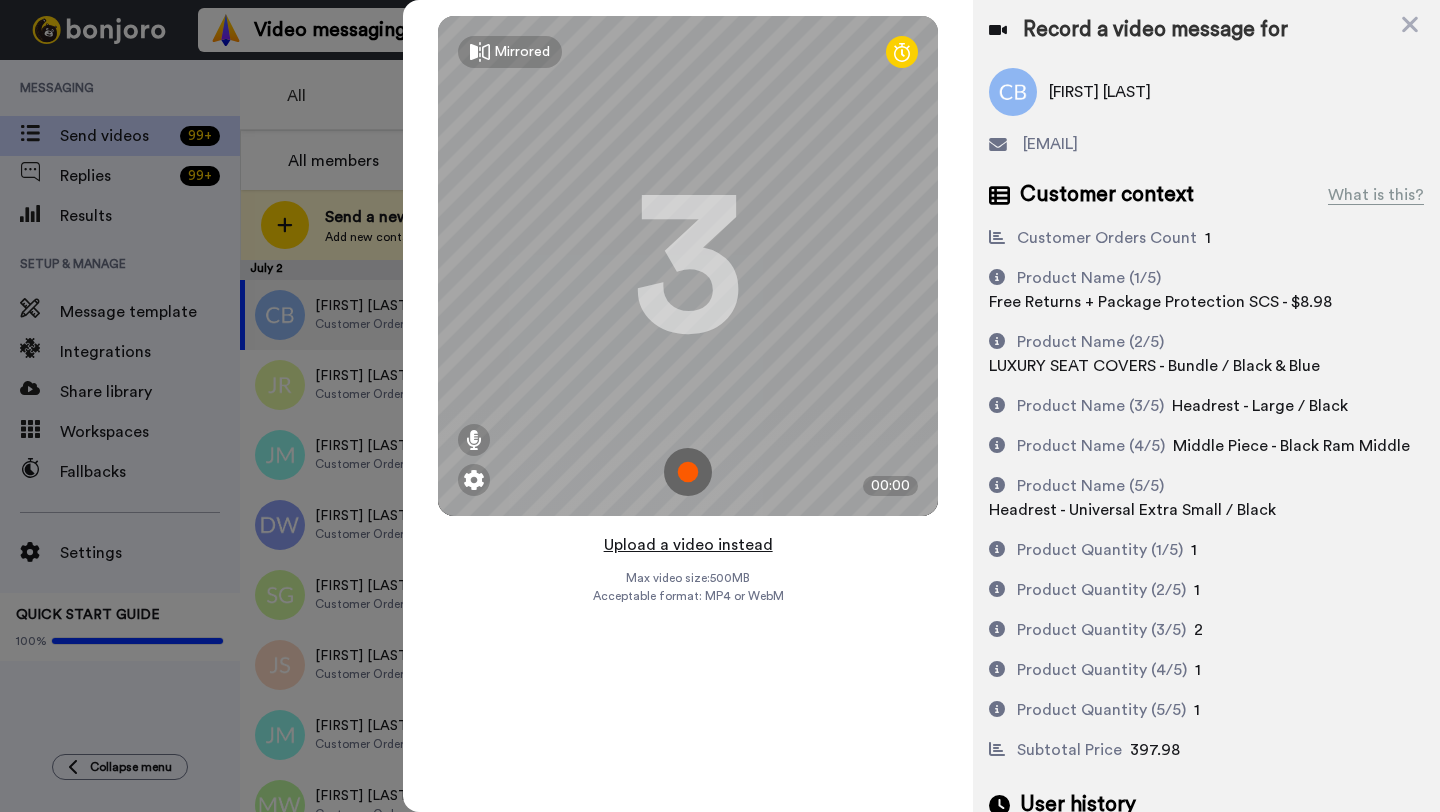 click on "Upload a video instead" at bounding box center [688, 545] 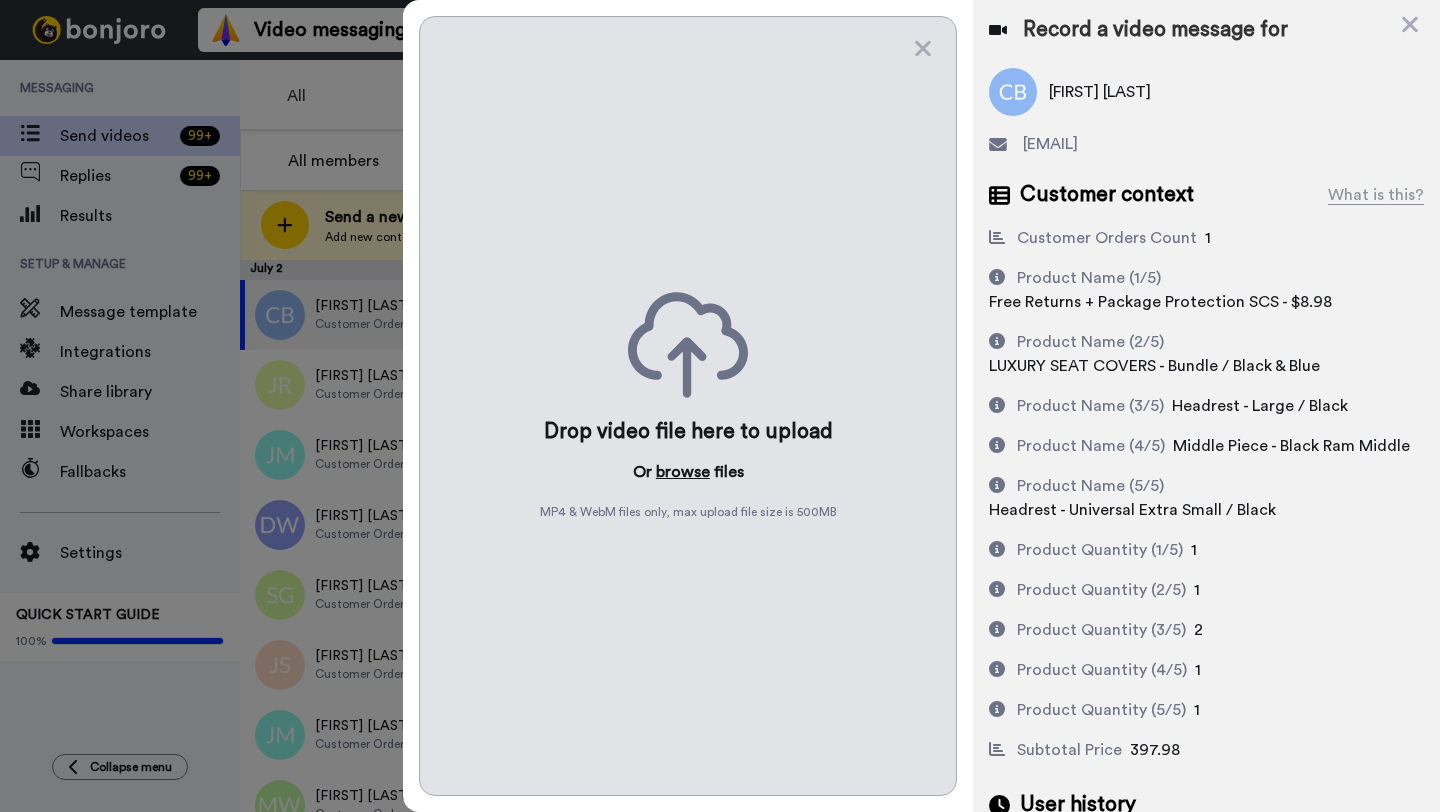 click on "browse" at bounding box center [683, 472] 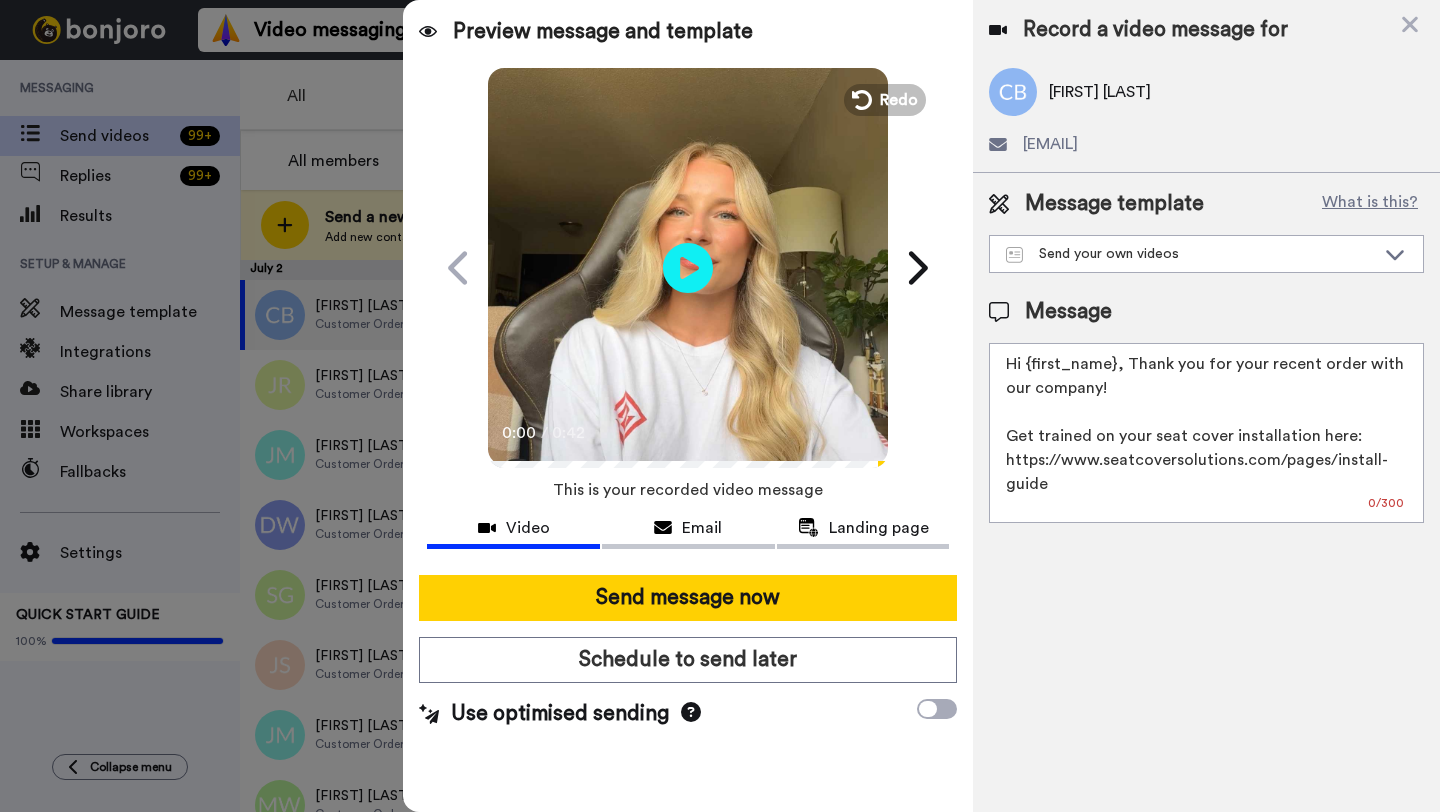 drag, startPoint x: 1143, startPoint y: 371, endPoint x: 1027, endPoint y: 373, distance: 116.01724 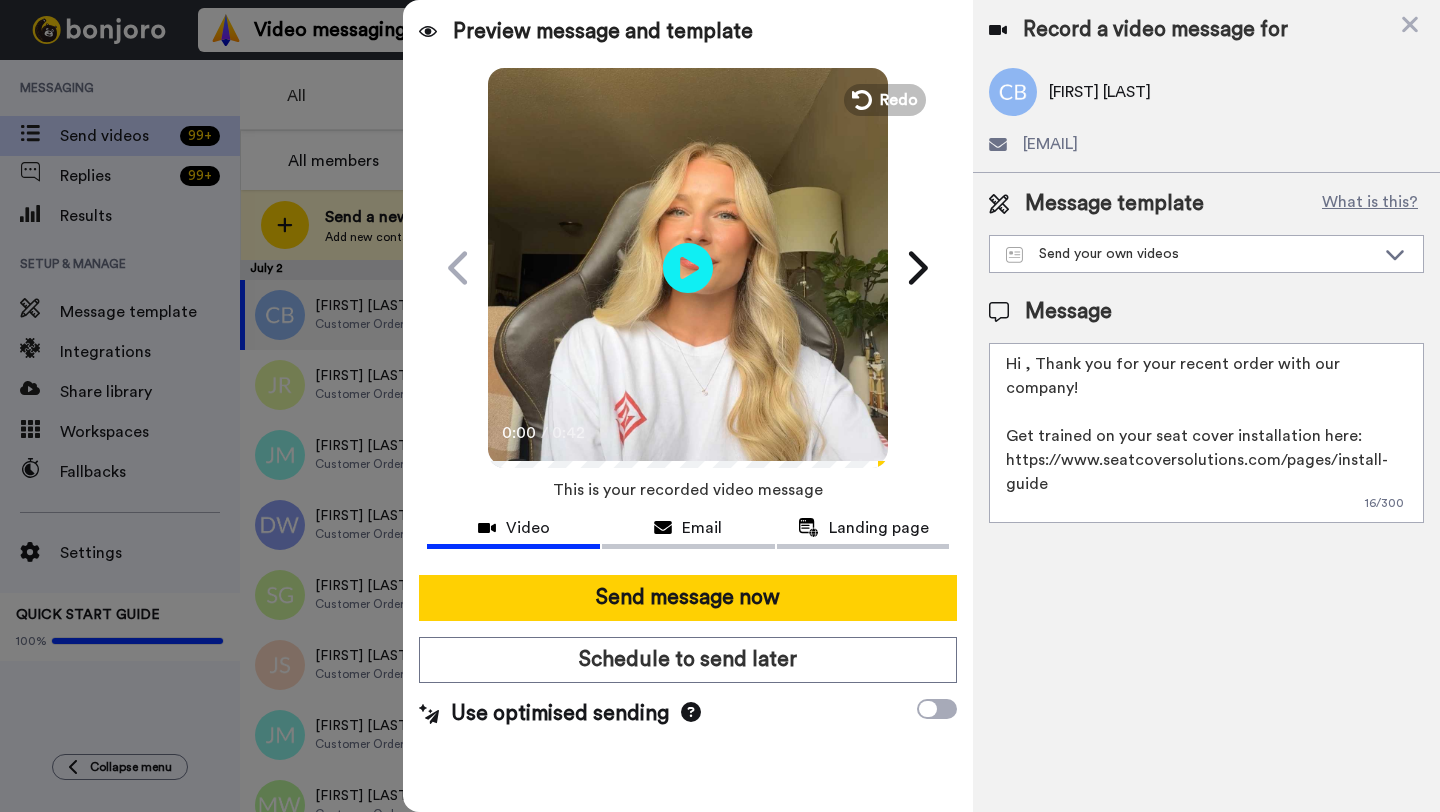 paste on "Chester" 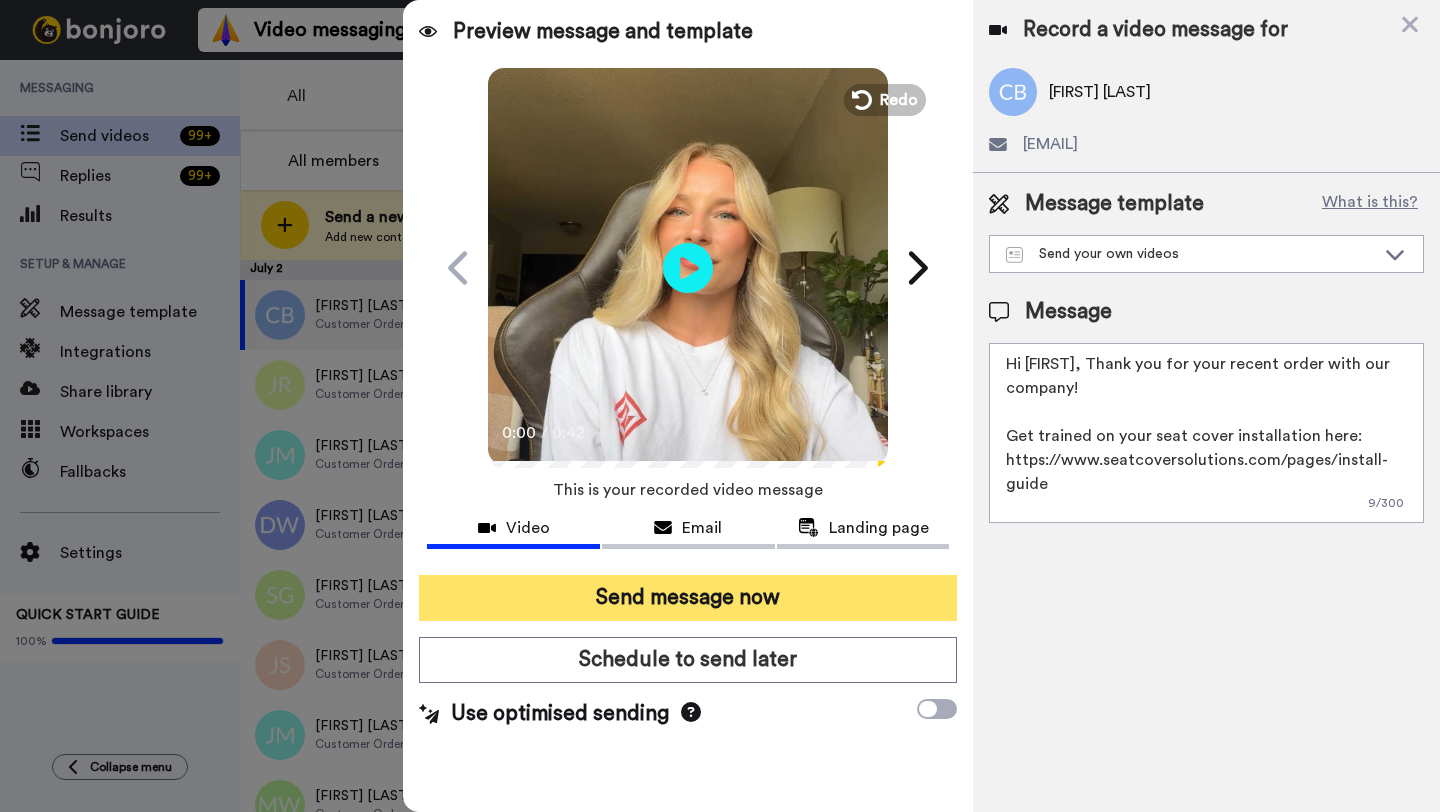 type on "Hi Chester, Thank you for your recent order with our company!
Get trained on your seat cover installation here: https://www.seatcoversolutions.com/pages/install-guide
More Products: https://www.seatcoversolutions.com/products/luxury-seat-covers?utm_campaign=CX&utm_source=CX&utm_medium=CX" 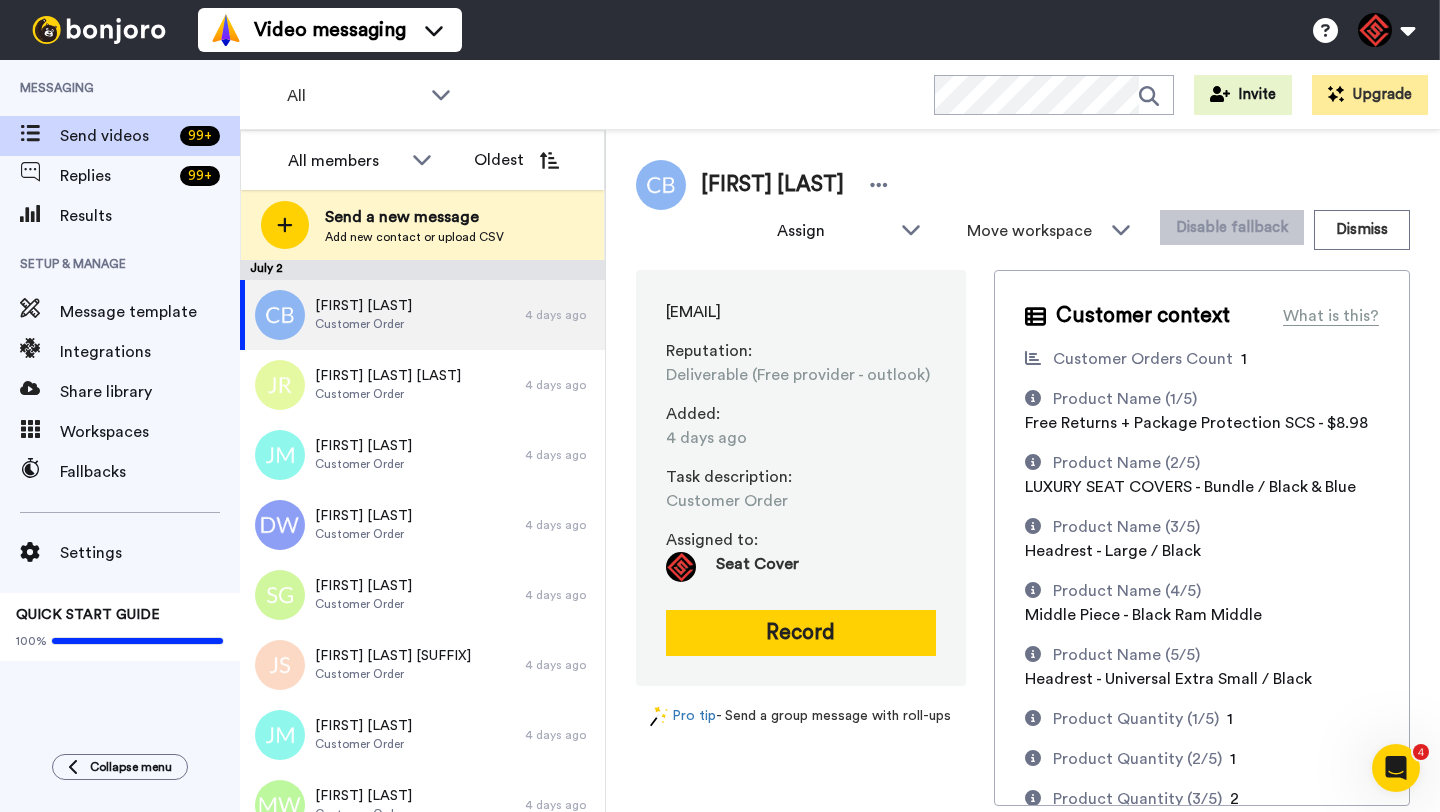 scroll, scrollTop: 0, scrollLeft: 0, axis: both 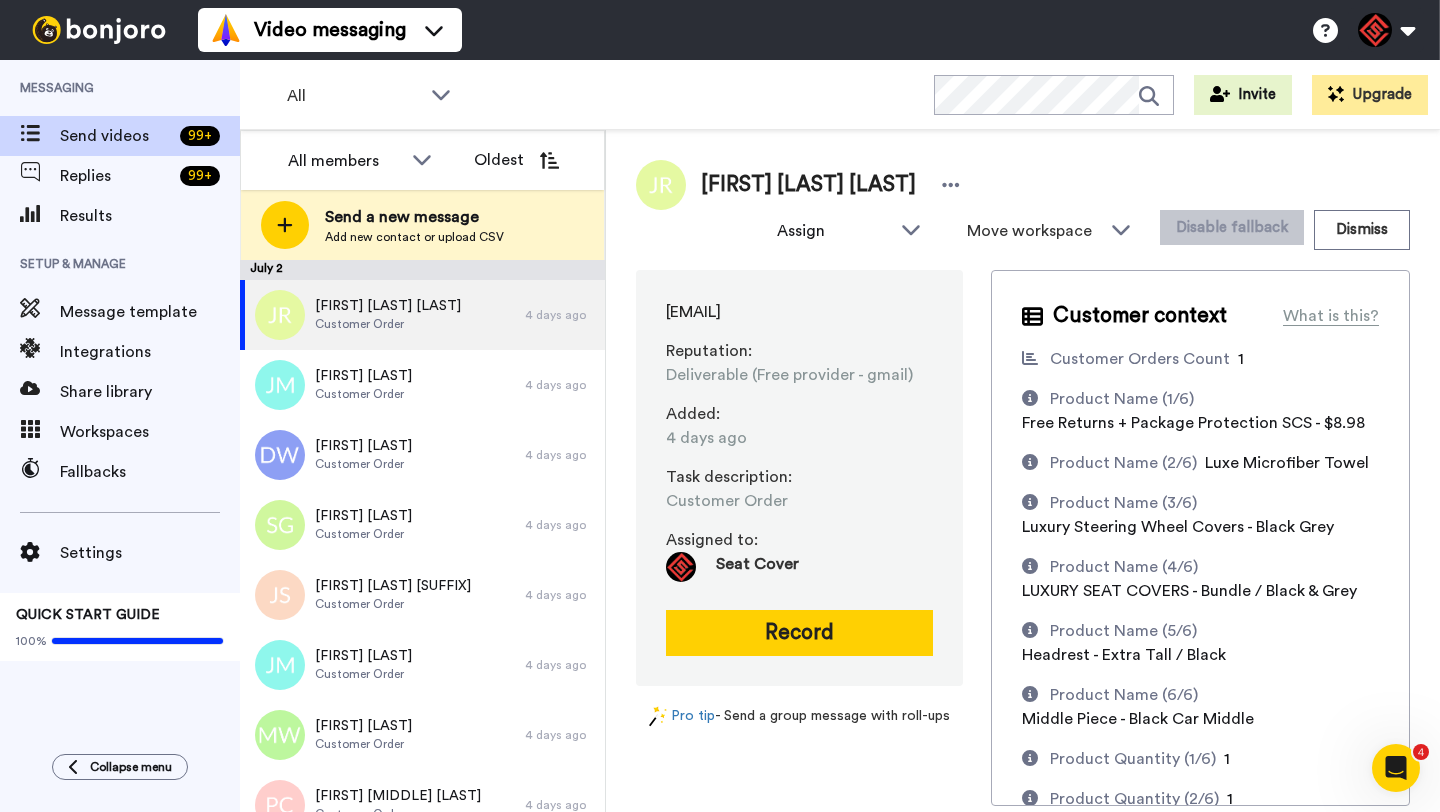 click on "Joseph Rodrigues Zepeda" at bounding box center [808, 185] 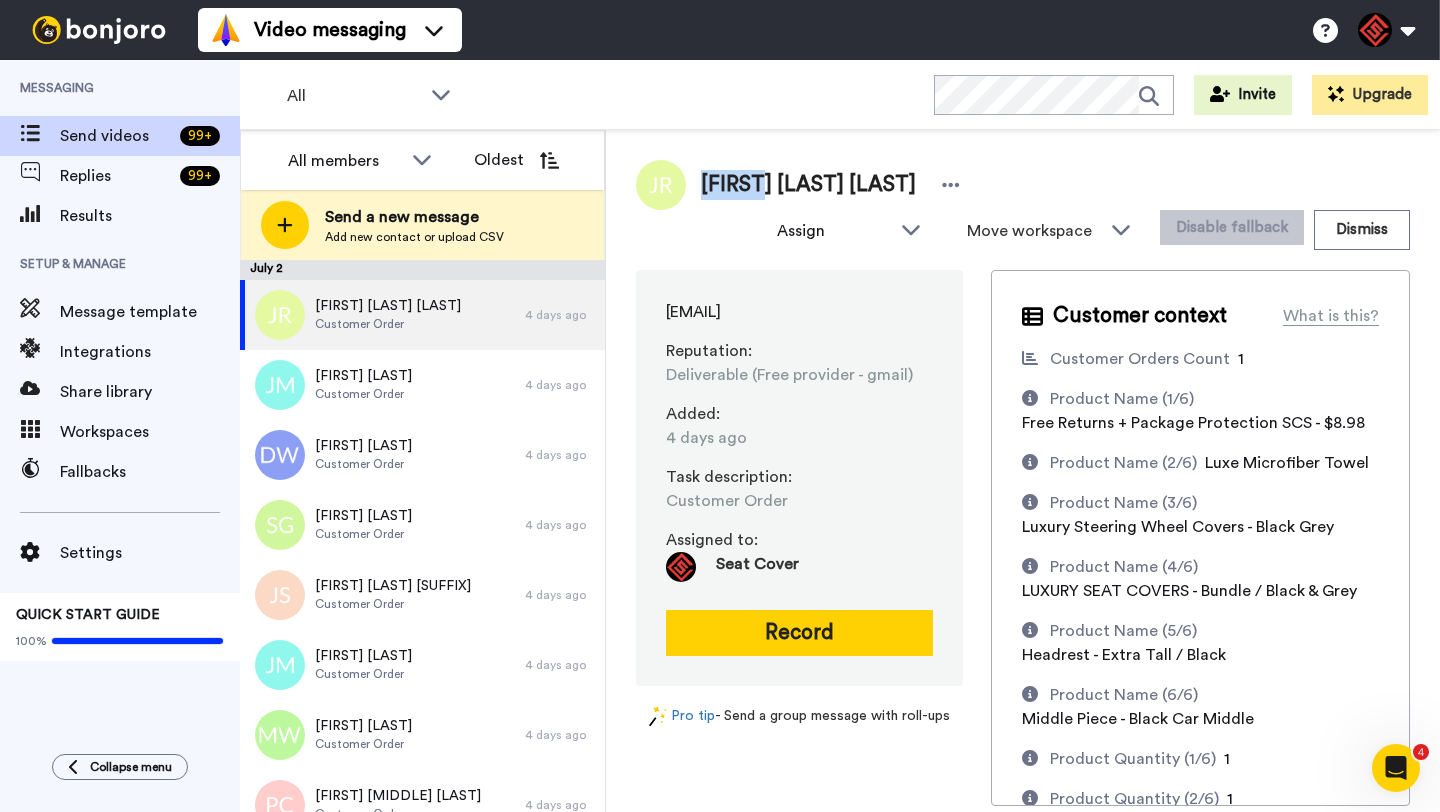 click on "Joseph Rodrigues Zepeda" at bounding box center (808, 185) 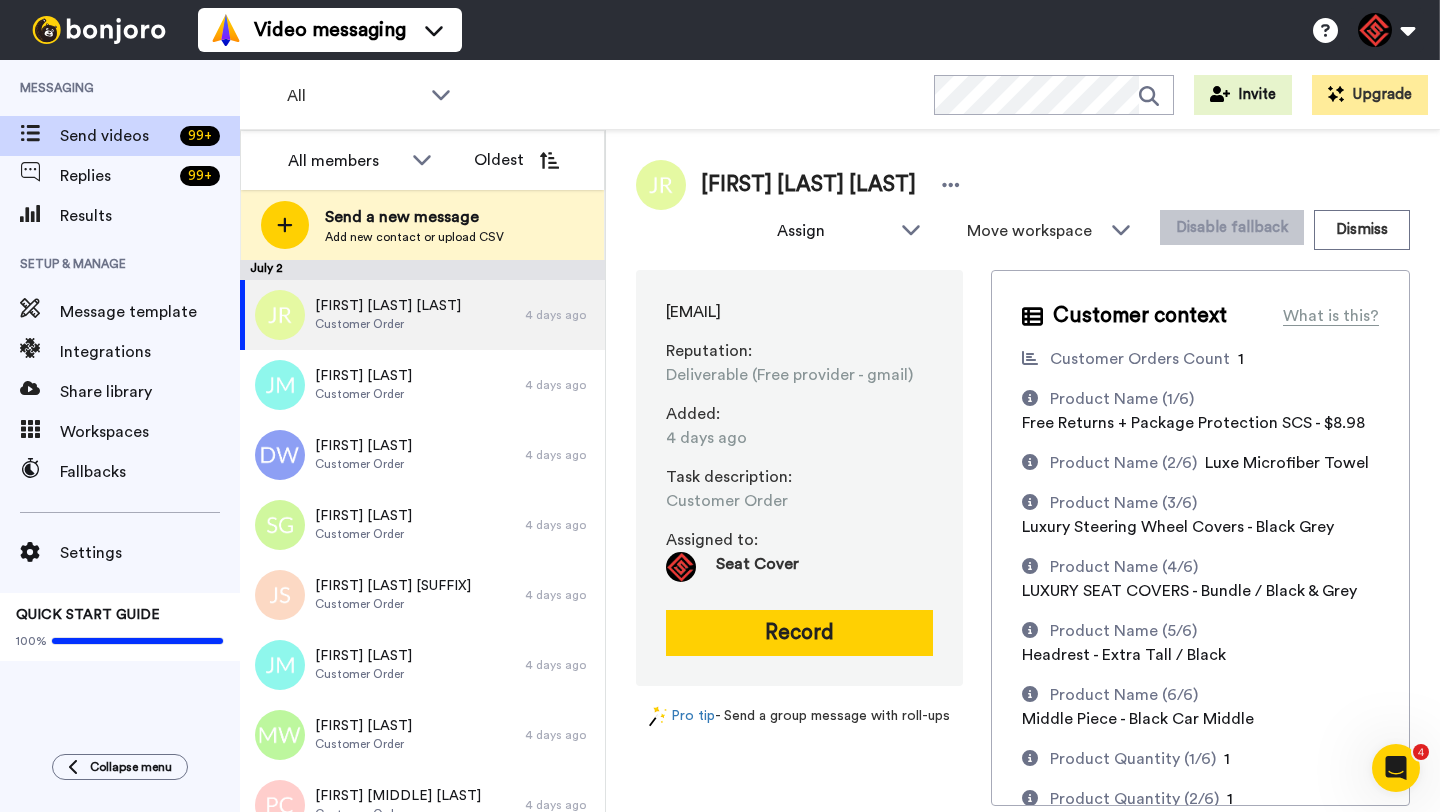 click on "joerod911@gmail.com Reputation : Deliverable (Free provider - gmail) Added : 4 days ago Task description : Customer Order Assigned to: Seat Cover Record" at bounding box center (799, 478) 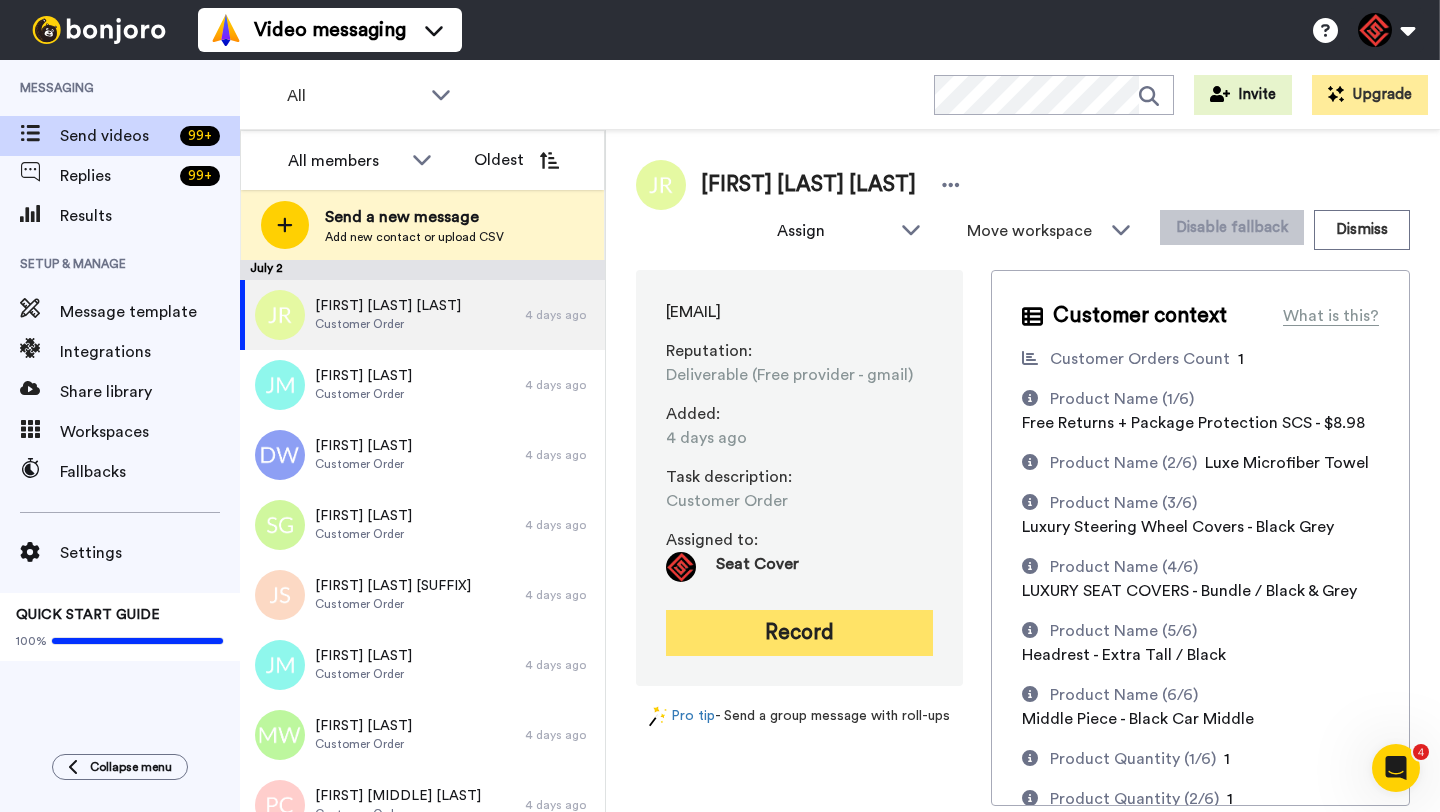 click on "Record" at bounding box center (799, 633) 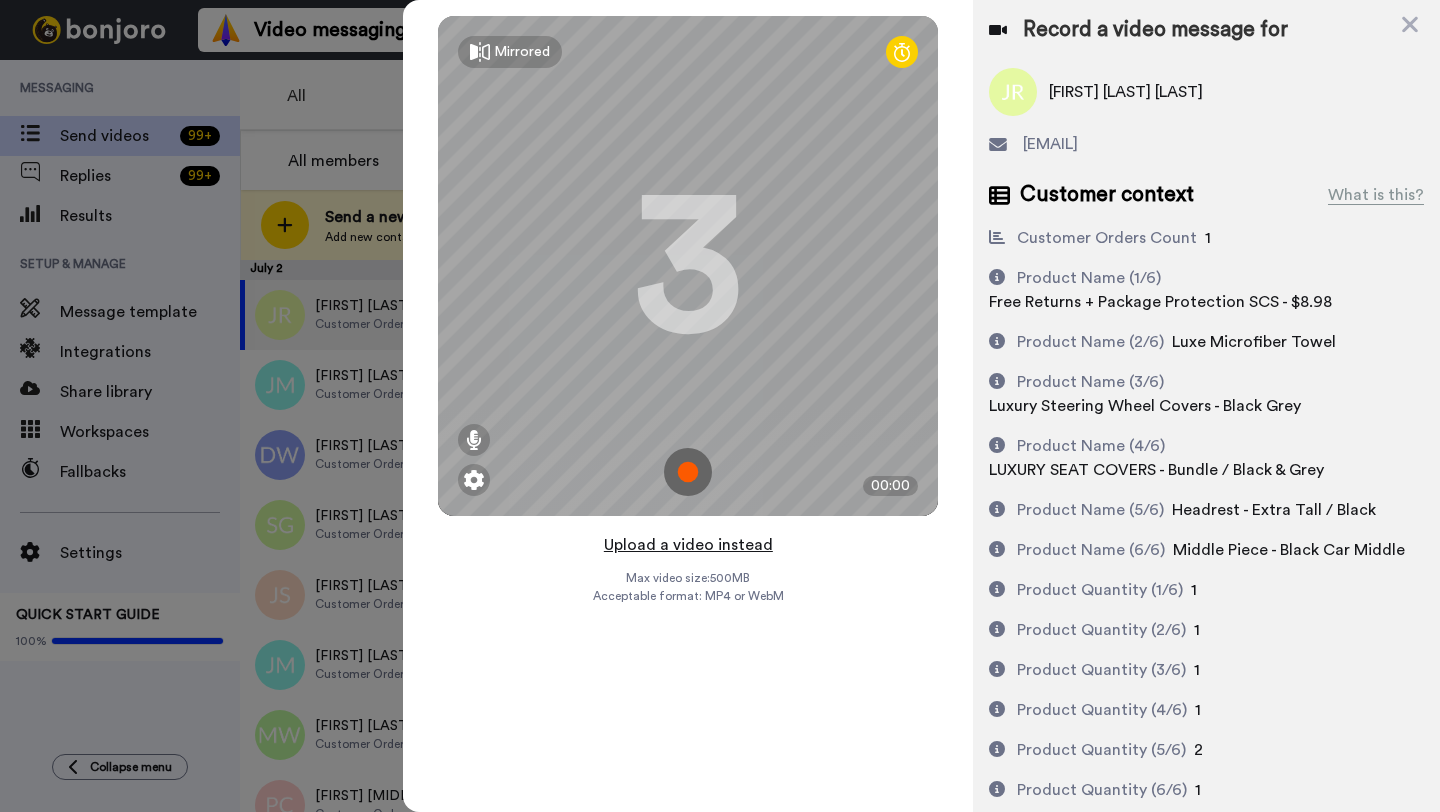 click on "Upload a video instead" at bounding box center (688, 545) 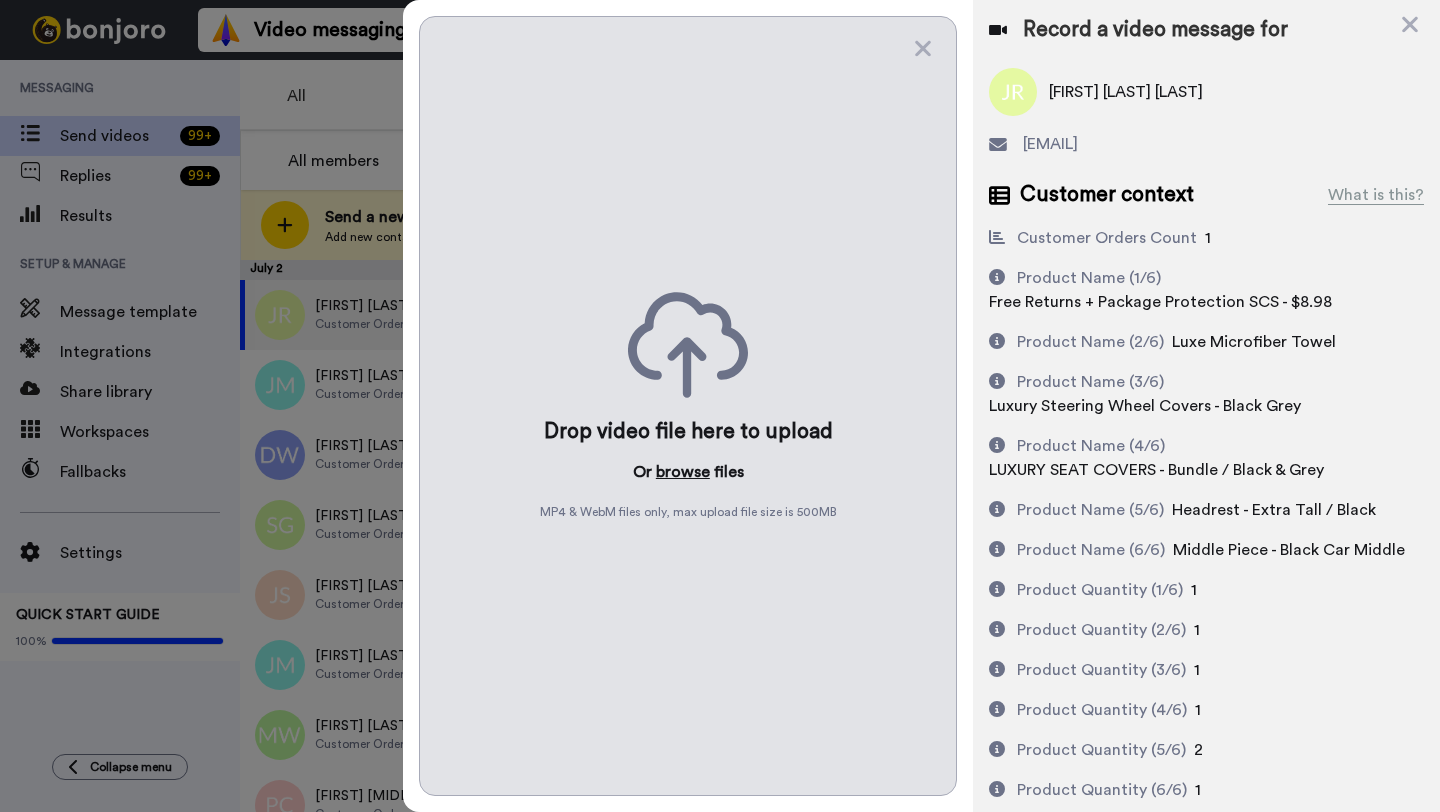 click on "browse" at bounding box center [683, 472] 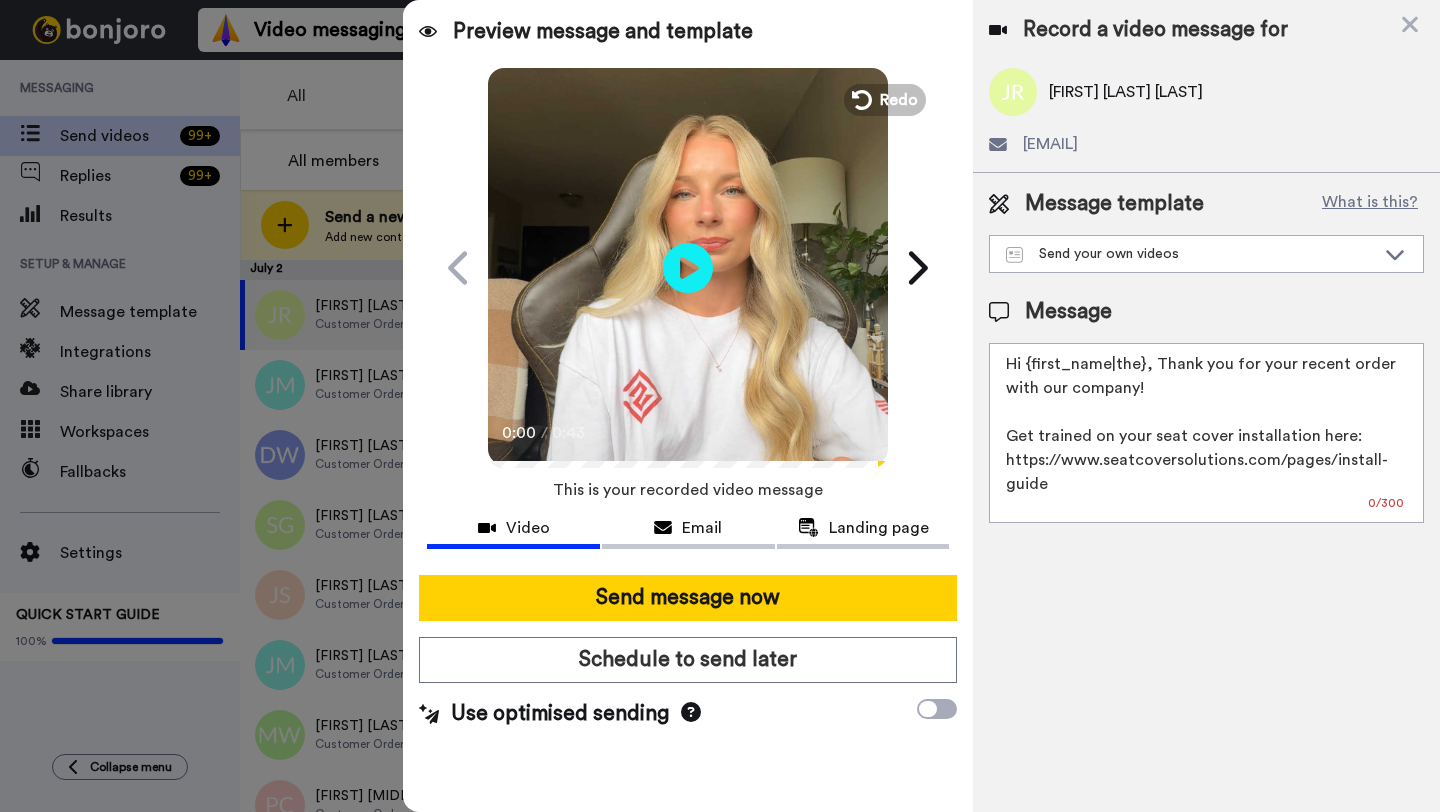 drag, startPoint x: 1140, startPoint y: 372, endPoint x: 1030, endPoint y: 372, distance: 110 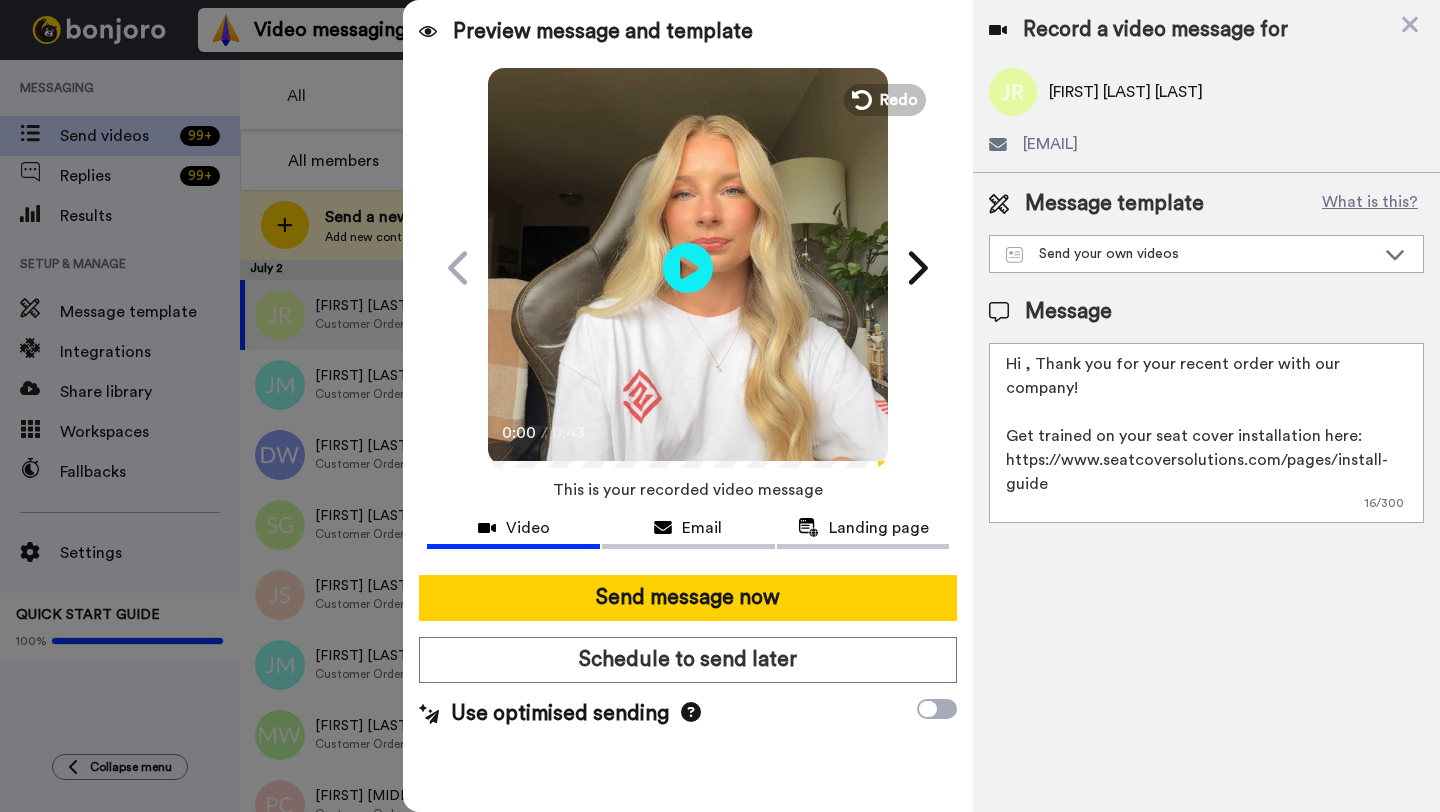 paste on "Joseph" 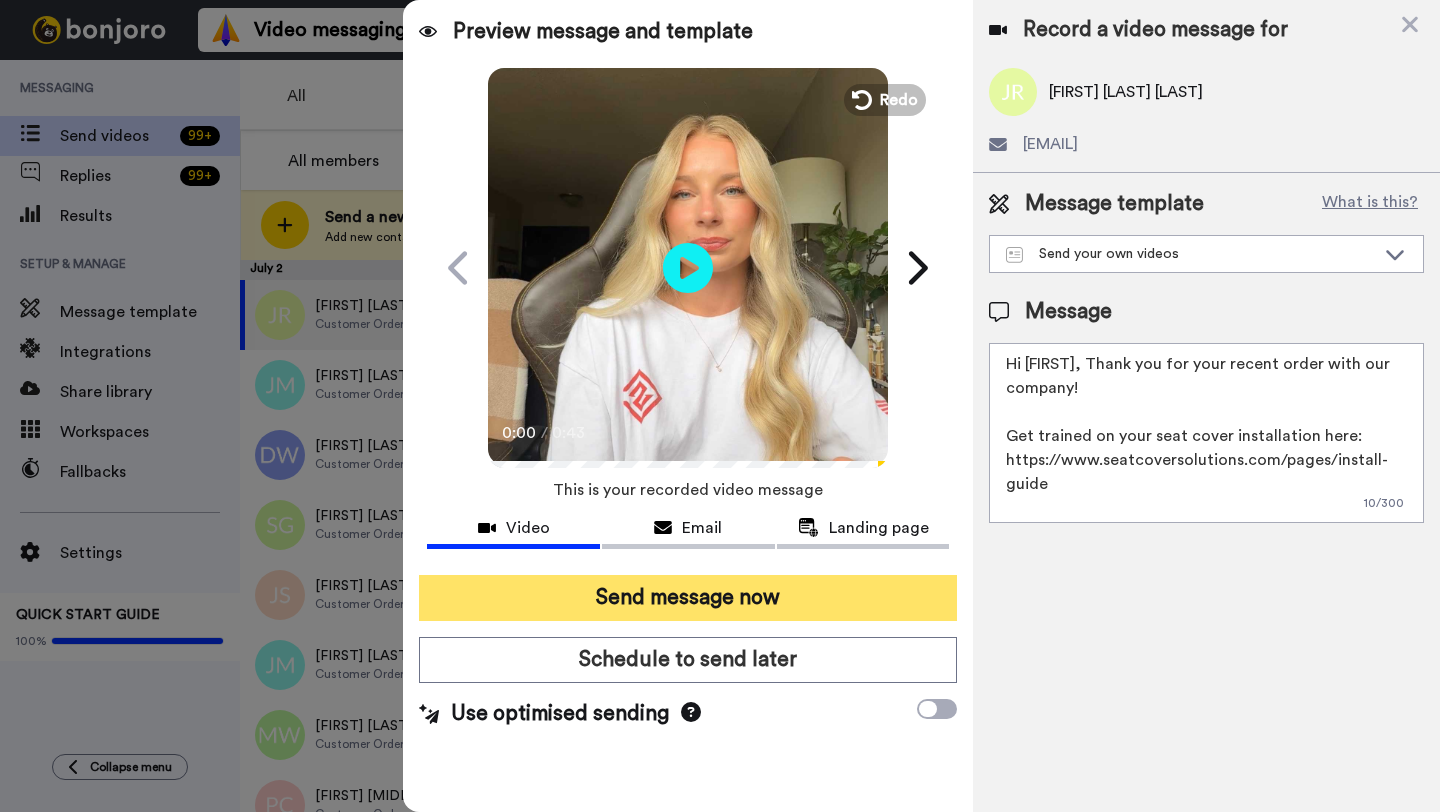 type on "Hi Joseph, Thank you for your recent order with our company!
Get trained on your seat cover installation here: https://www.seatcoversolutions.com/pages/install-guide
More Products: https://www.seatcoversolutions.com/products/luxury-seat-covers?utm_campaign=CX&utm_source=CX&utm_medium=CX" 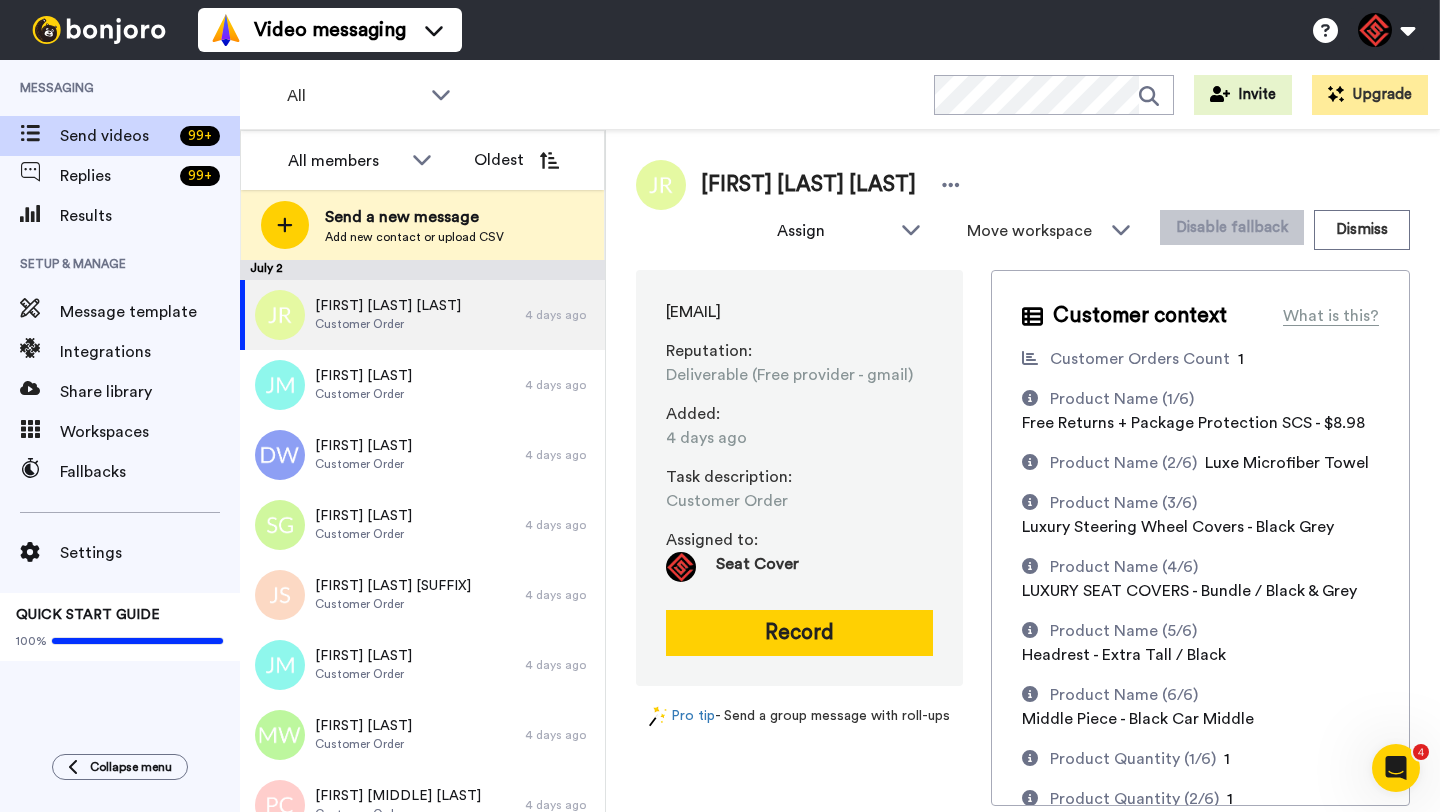 scroll, scrollTop: 0, scrollLeft: 0, axis: both 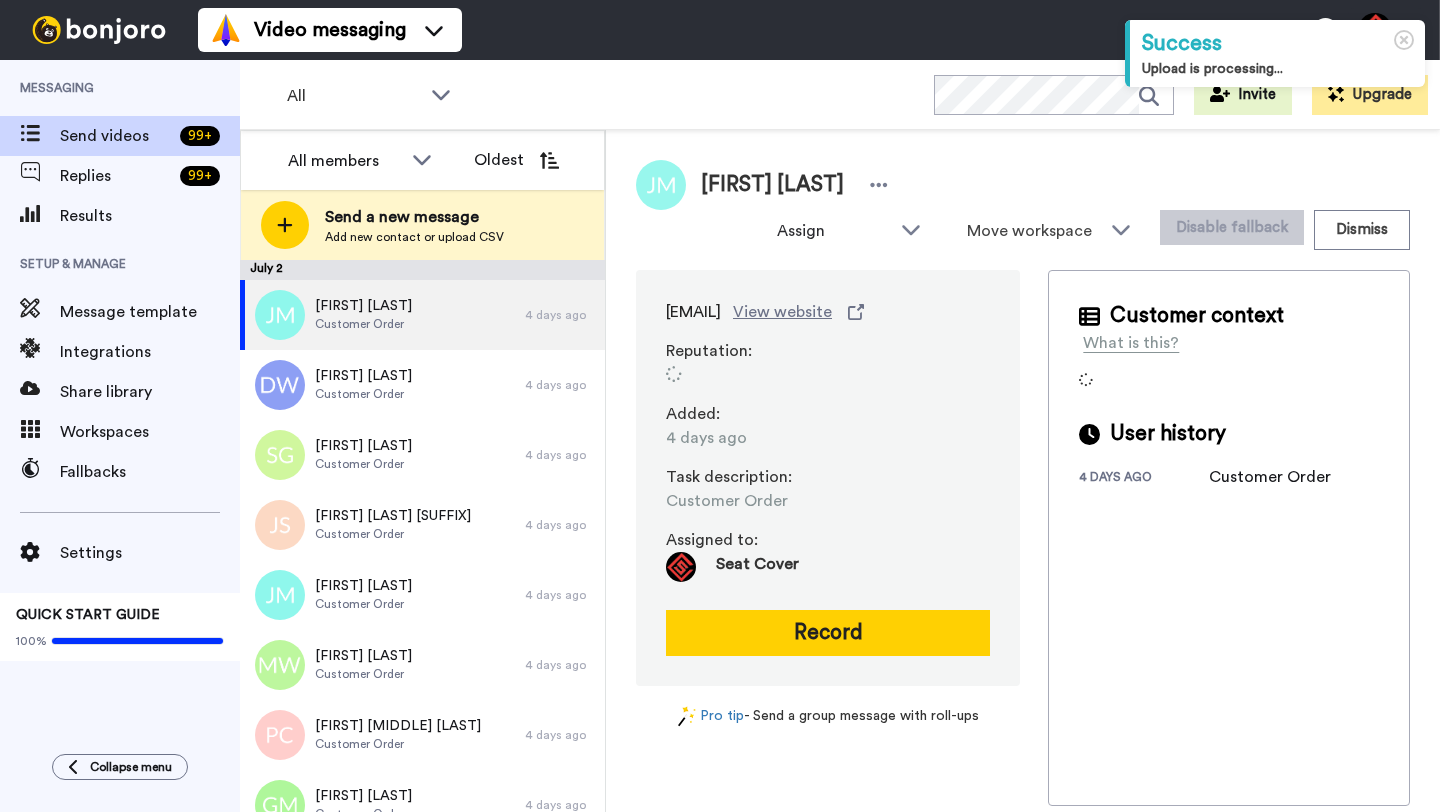 click on "[FIRST] [LAST]" at bounding box center [772, 185] 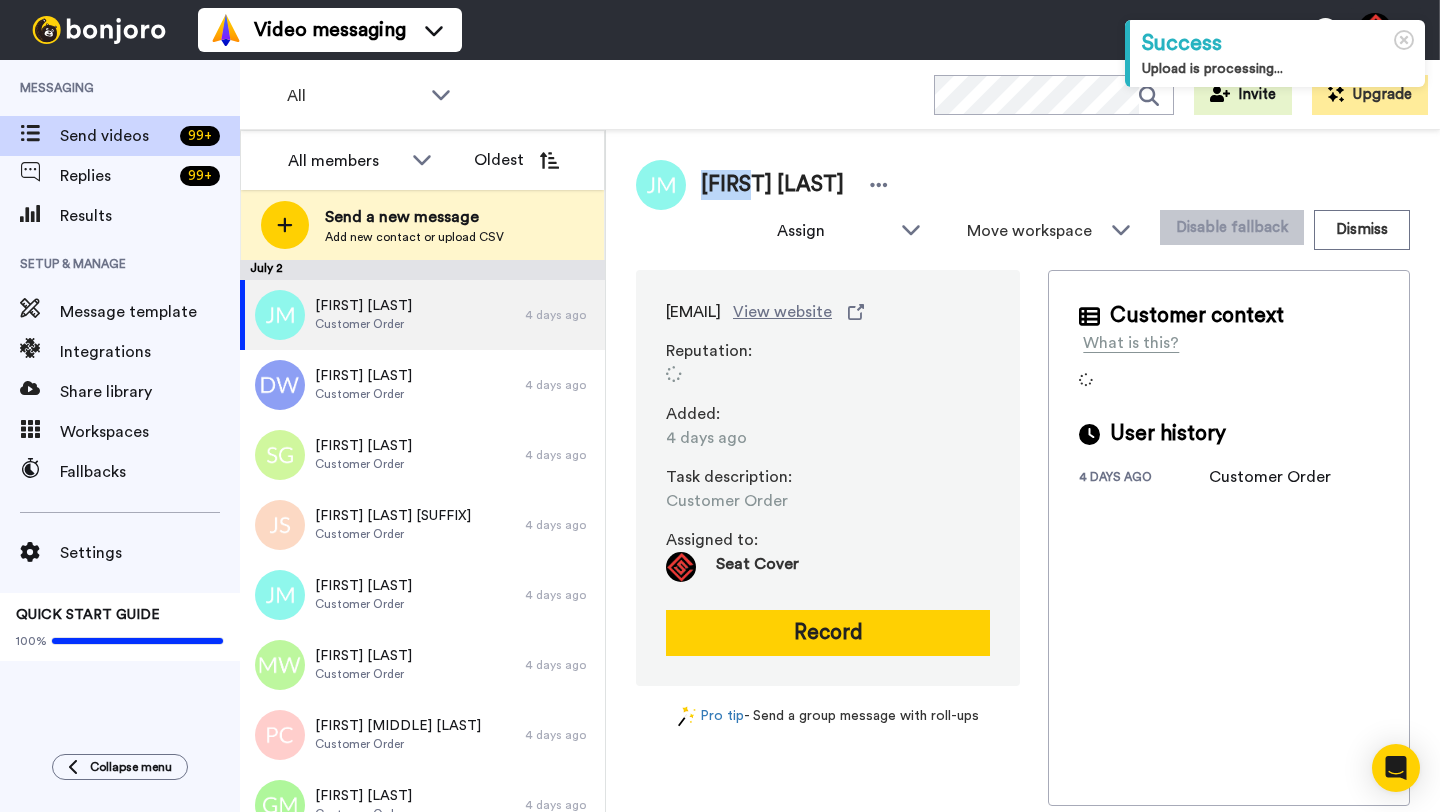 click on "Jerry Meyers" at bounding box center [772, 185] 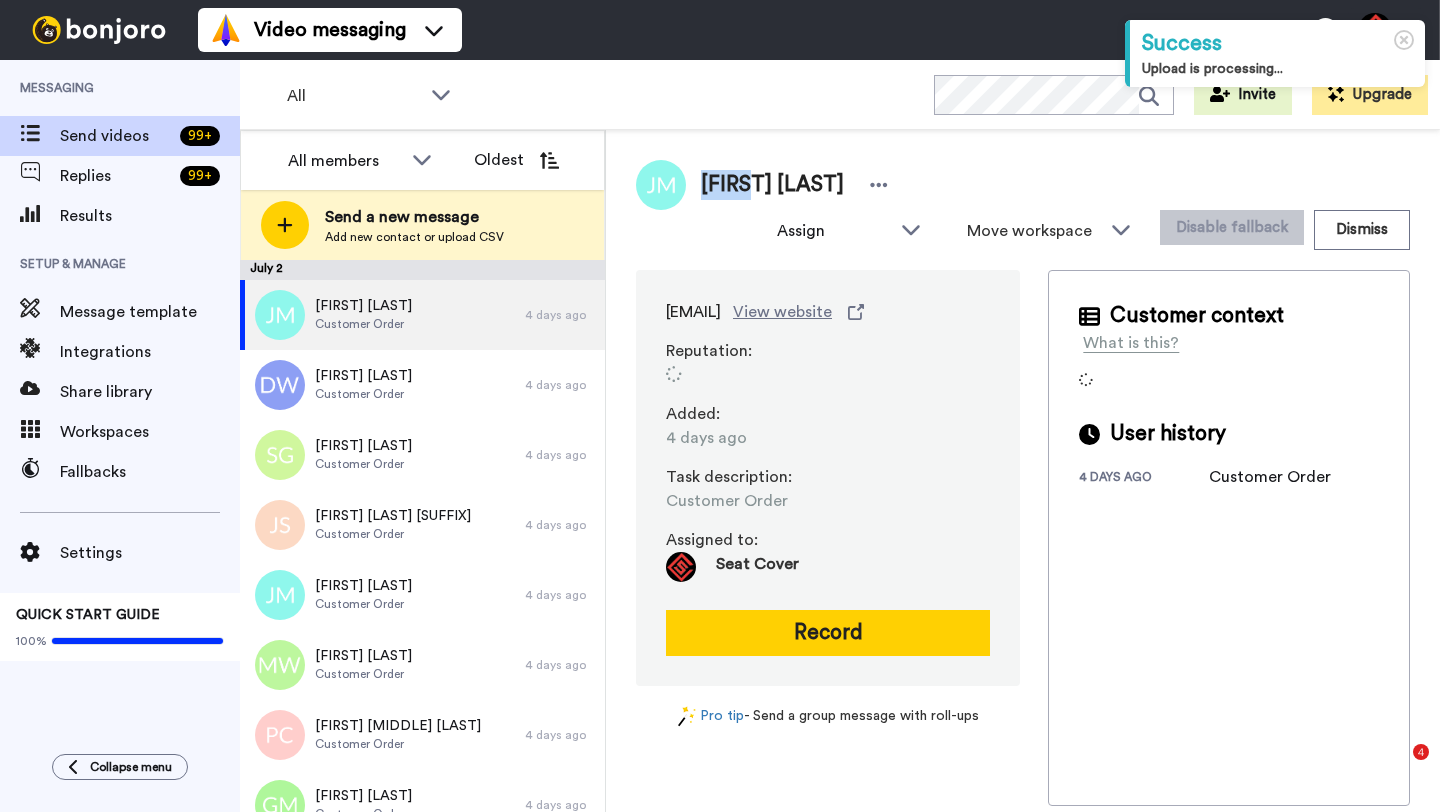 copy on "Jerry" 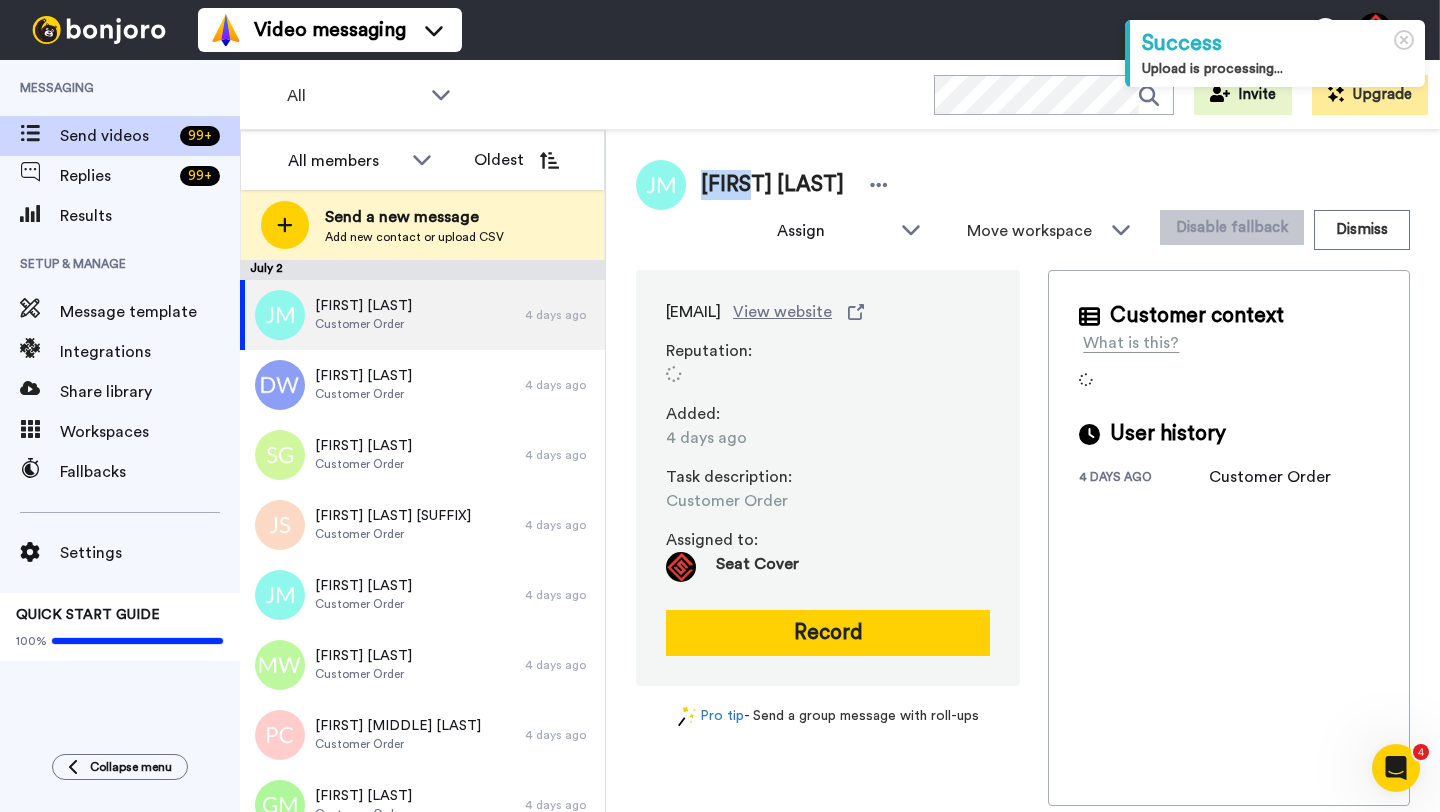 scroll, scrollTop: 0, scrollLeft: 0, axis: both 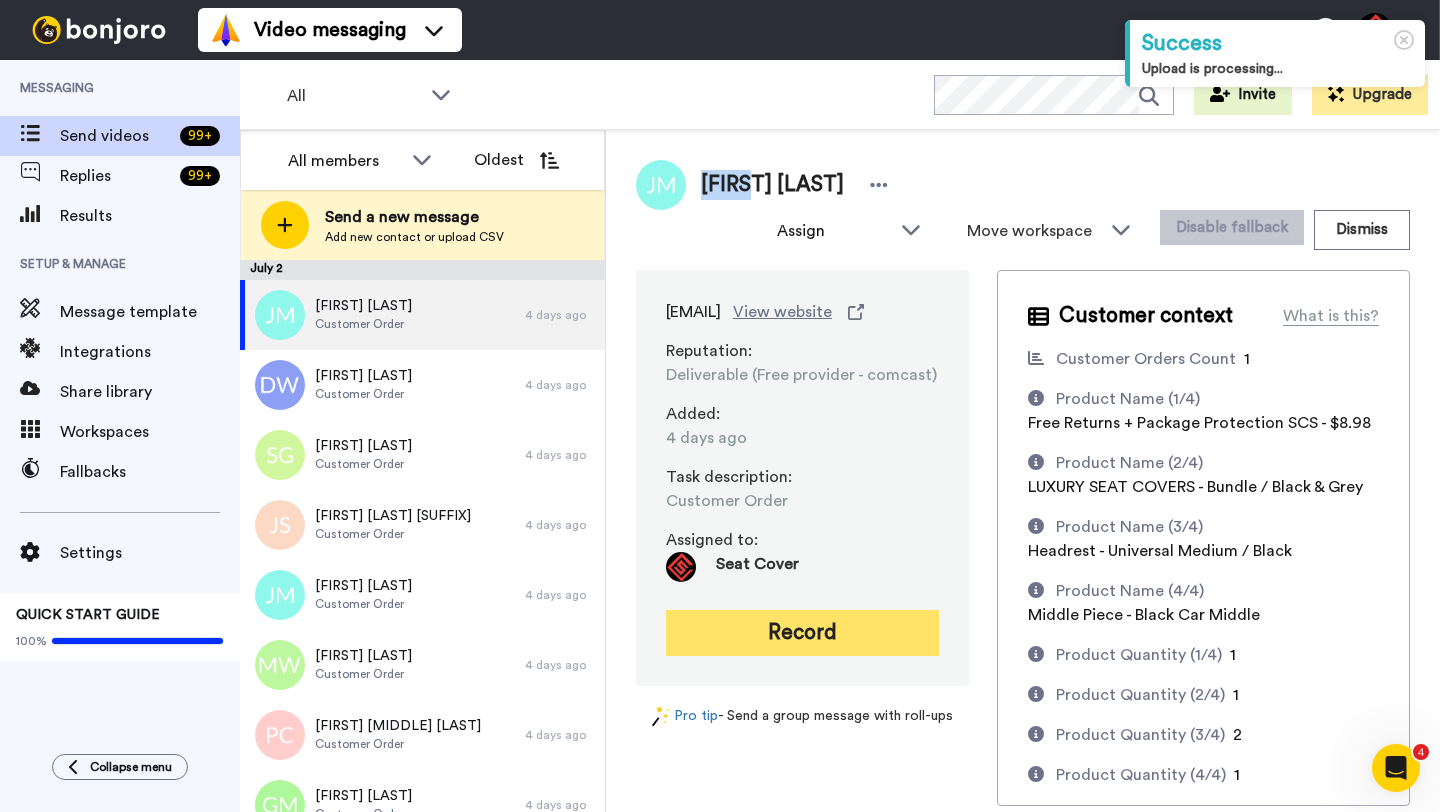 click on "Record" at bounding box center [802, 633] 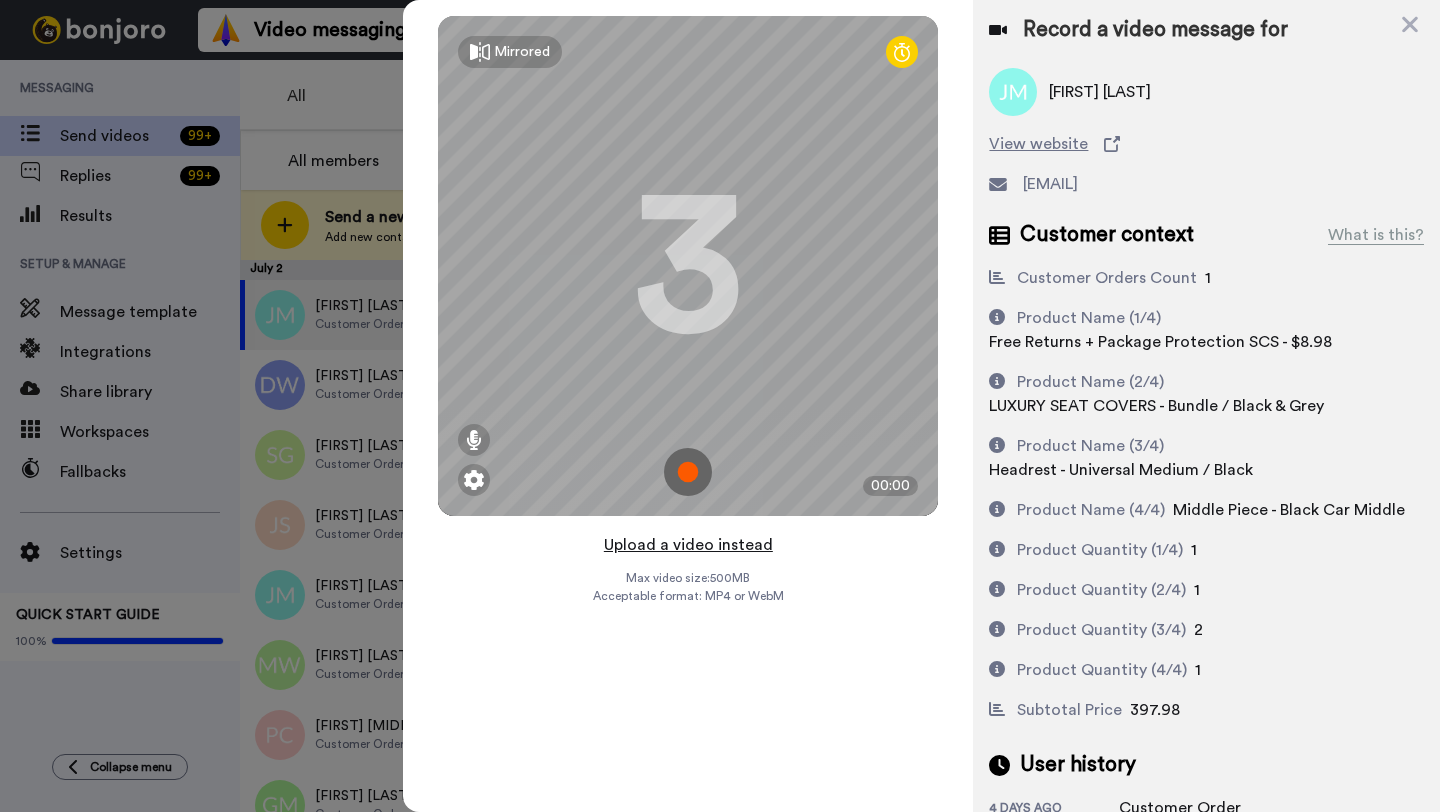 click on "Upload a video instead" at bounding box center (688, 545) 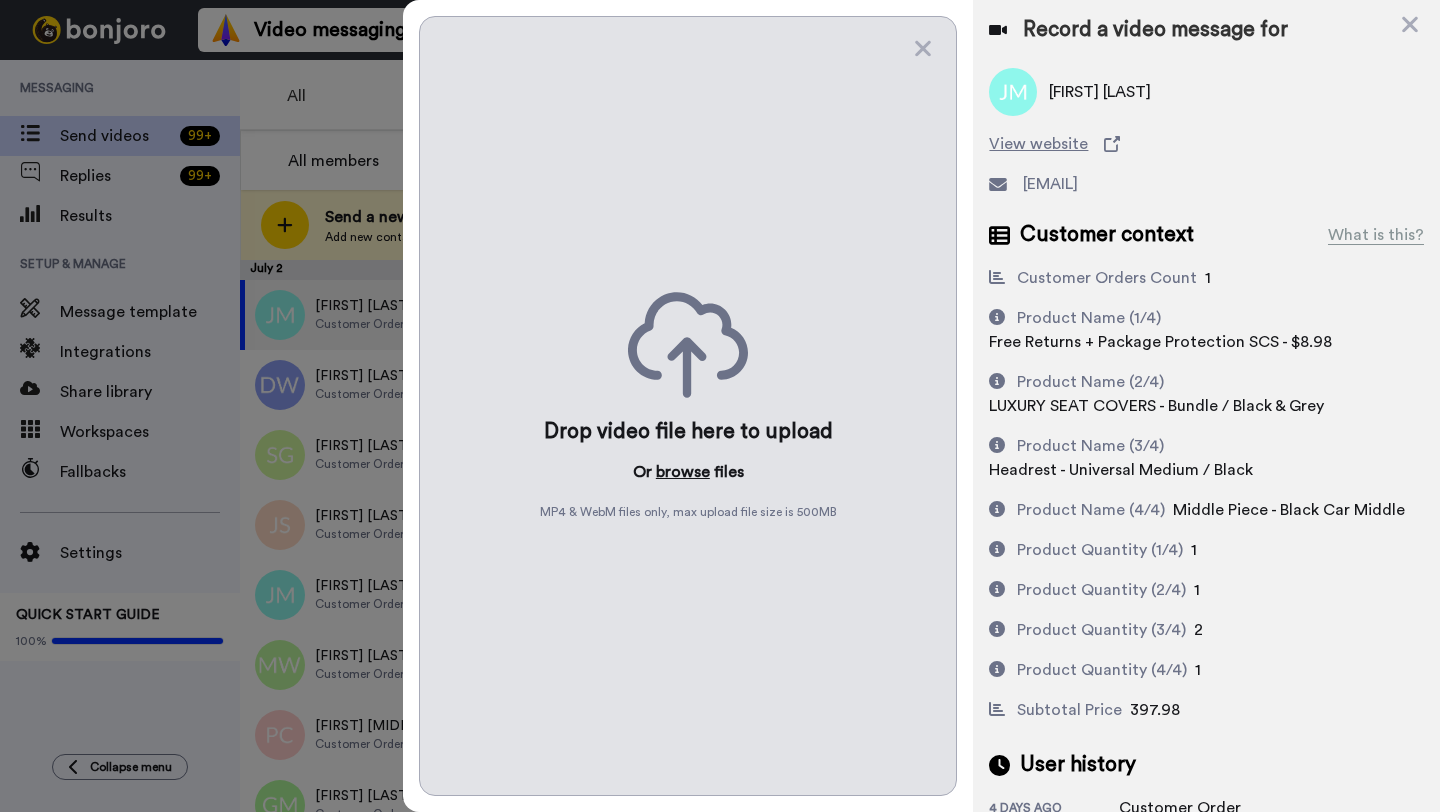 click on "browse" at bounding box center [683, 472] 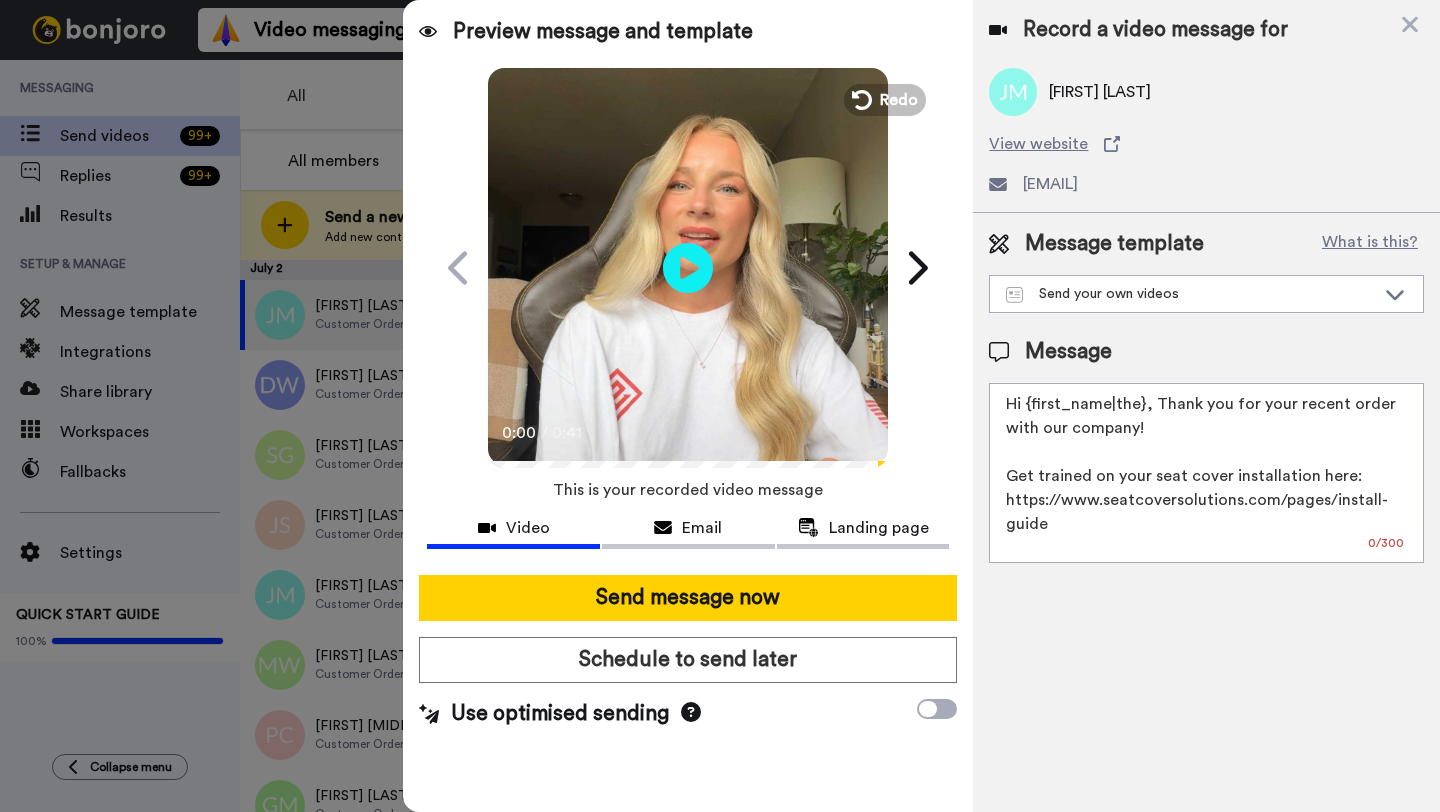 drag, startPoint x: 1142, startPoint y: 413, endPoint x: 1027, endPoint y: 411, distance: 115.01739 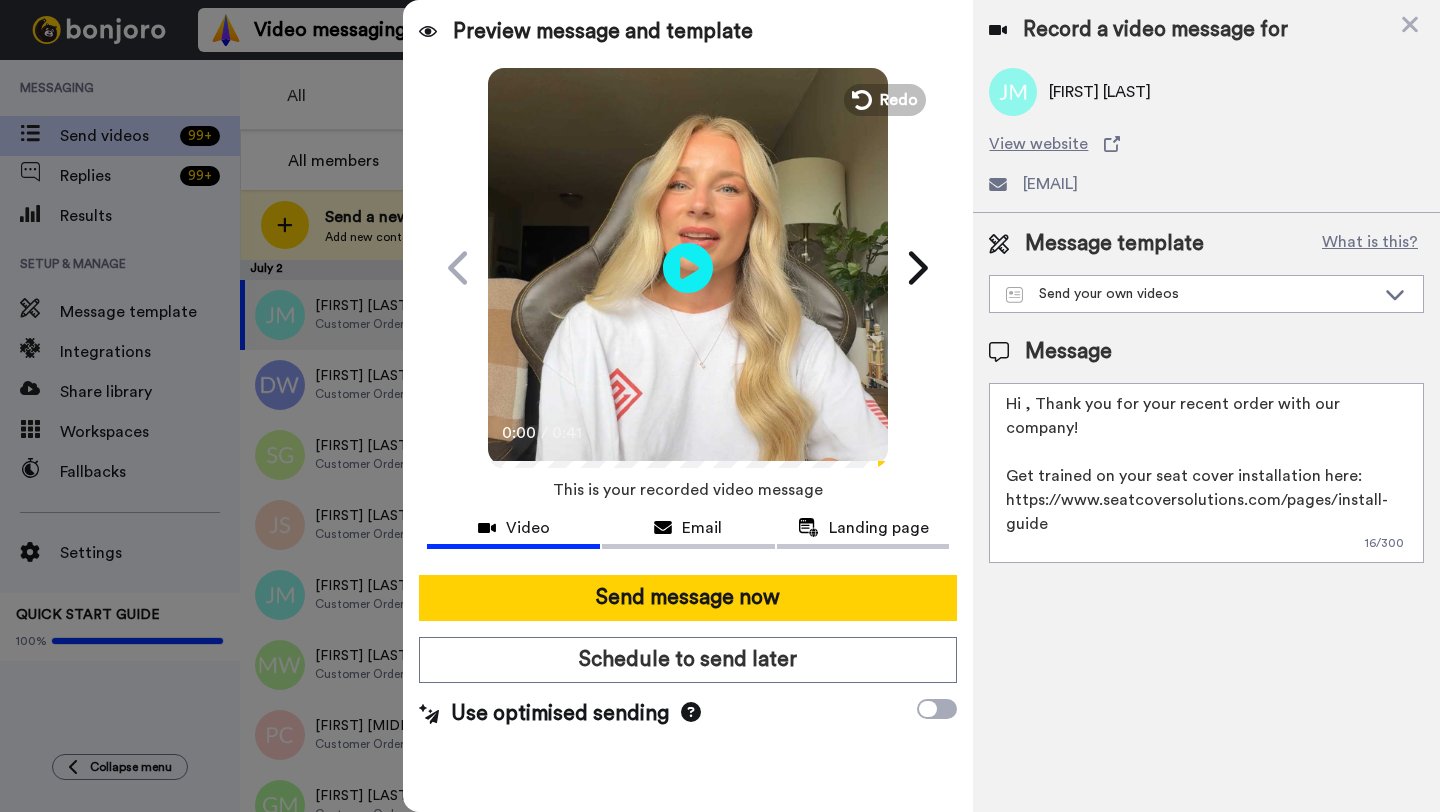 paste on "Jerry" 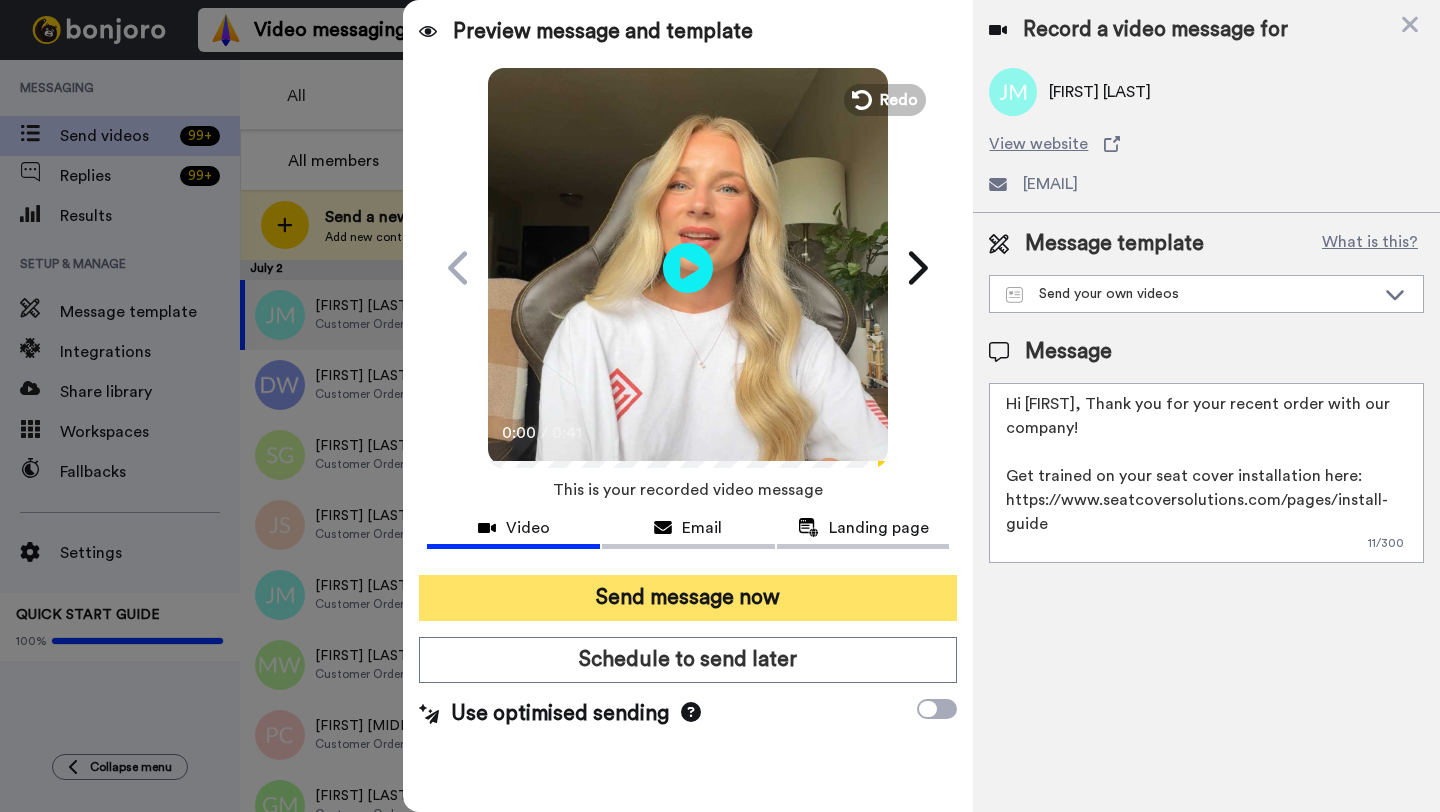 type on "Hi Jerry, Thank you for your recent order with our company!
Get trained on your seat cover installation here: https://www.seatcoversolutions.com/pages/install-guide
More Products: https://www.seatcoversolutions.com/products/luxury-seat-covers?utm_campaign=CX&utm_source=CX&utm_medium=CX" 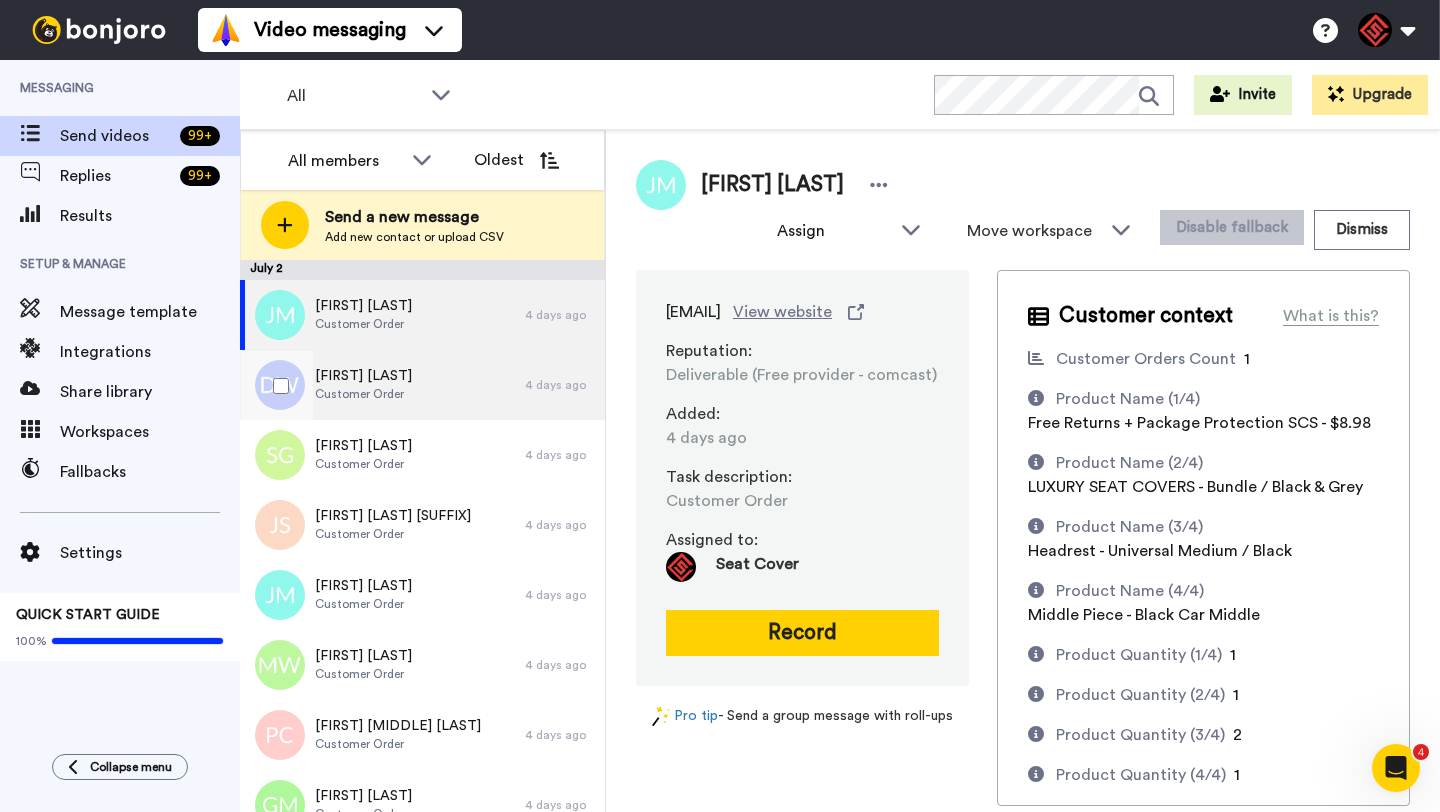 scroll, scrollTop: 0, scrollLeft: 0, axis: both 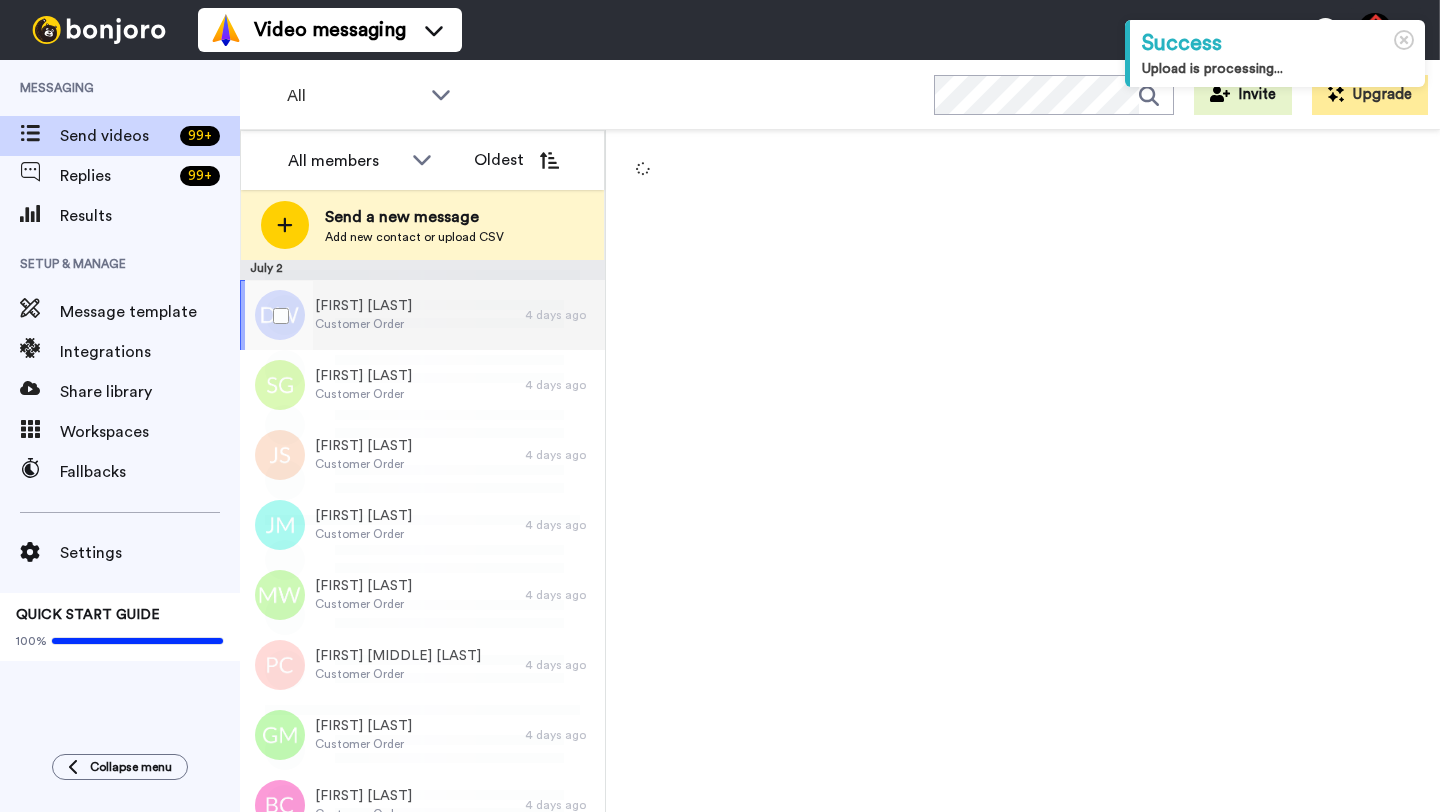 click on "[FIRST] [LAST] Customer Order" at bounding box center (382, 315) 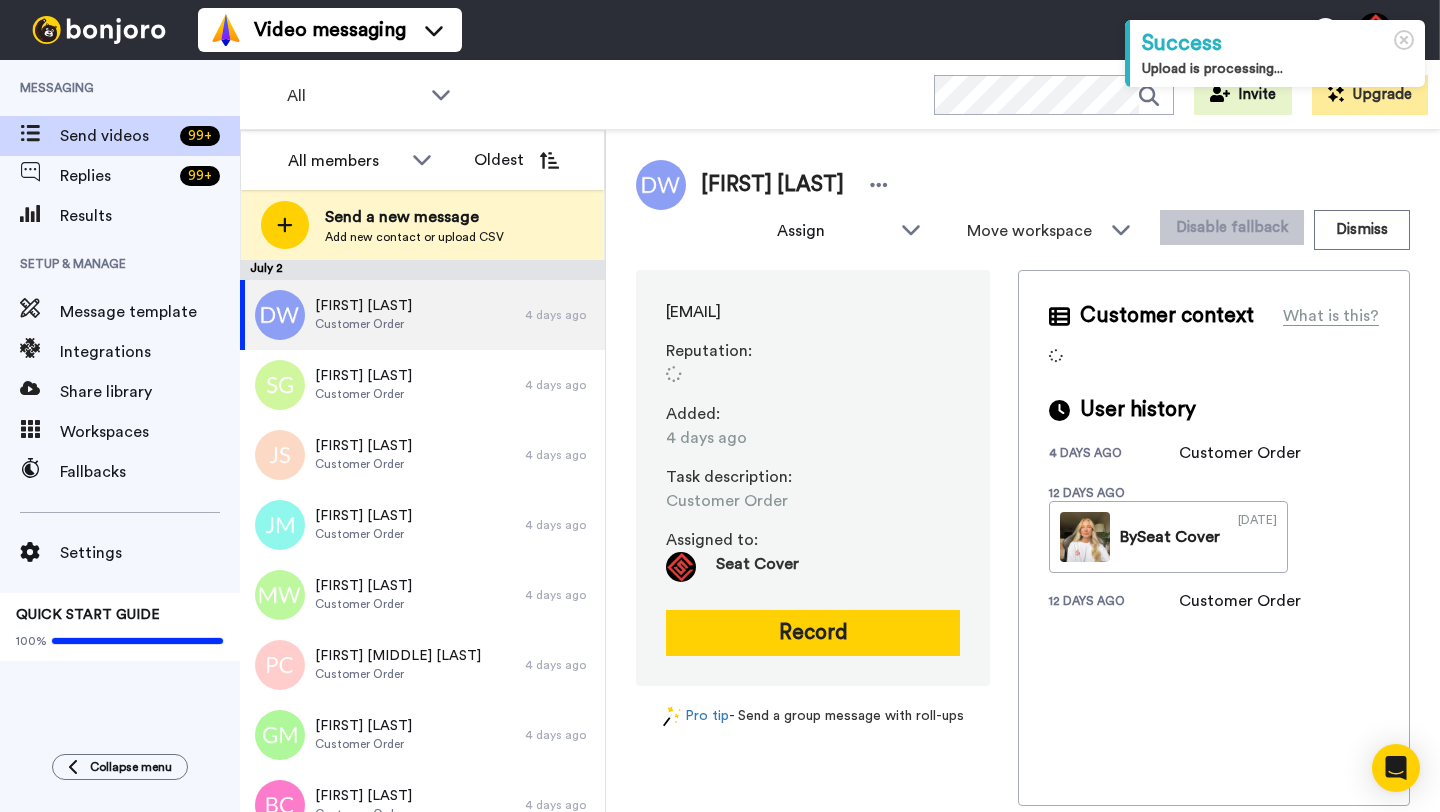 click on "[FIRST] [LAST]" at bounding box center (772, 185) 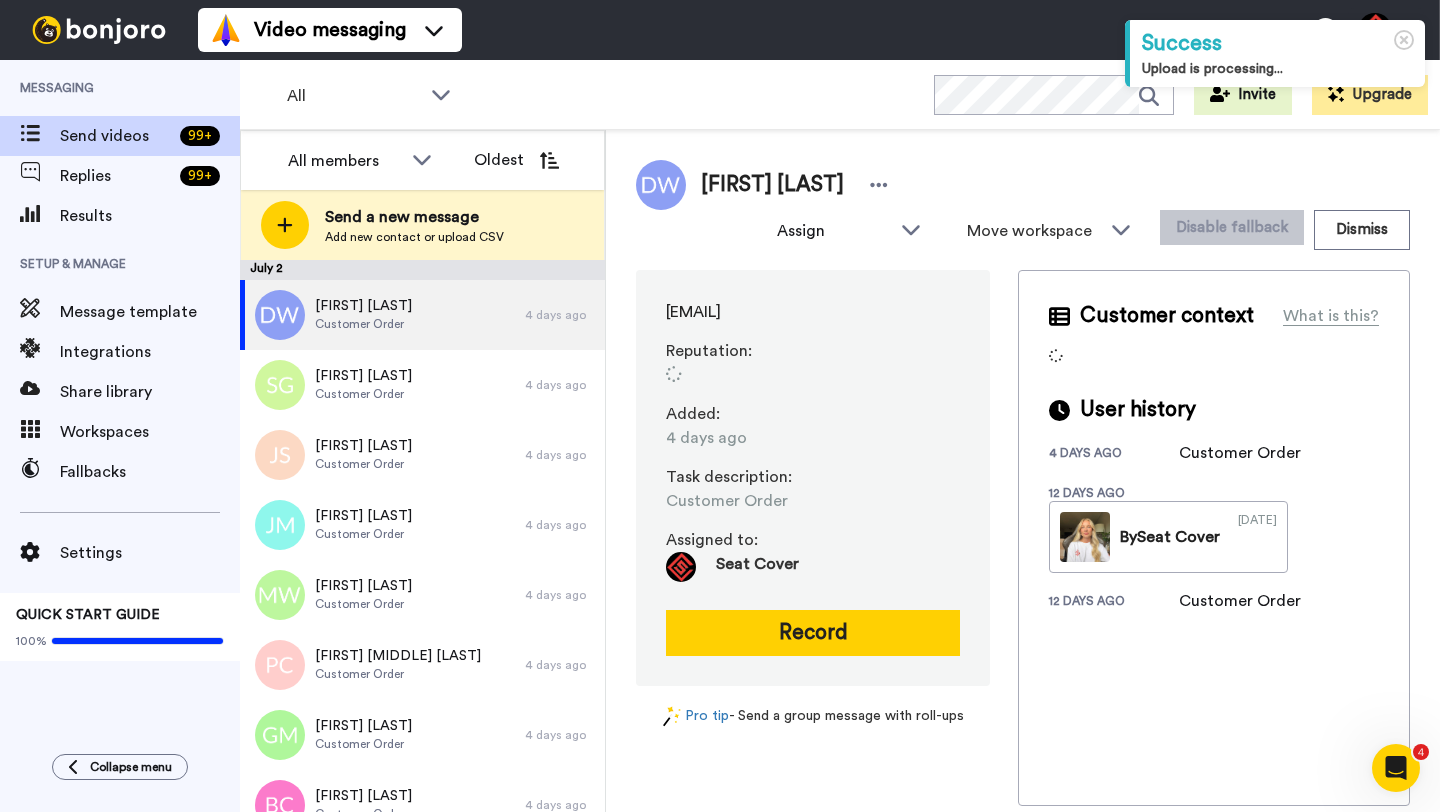 scroll, scrollTop: 0, scrollLeft: 0, axis: both 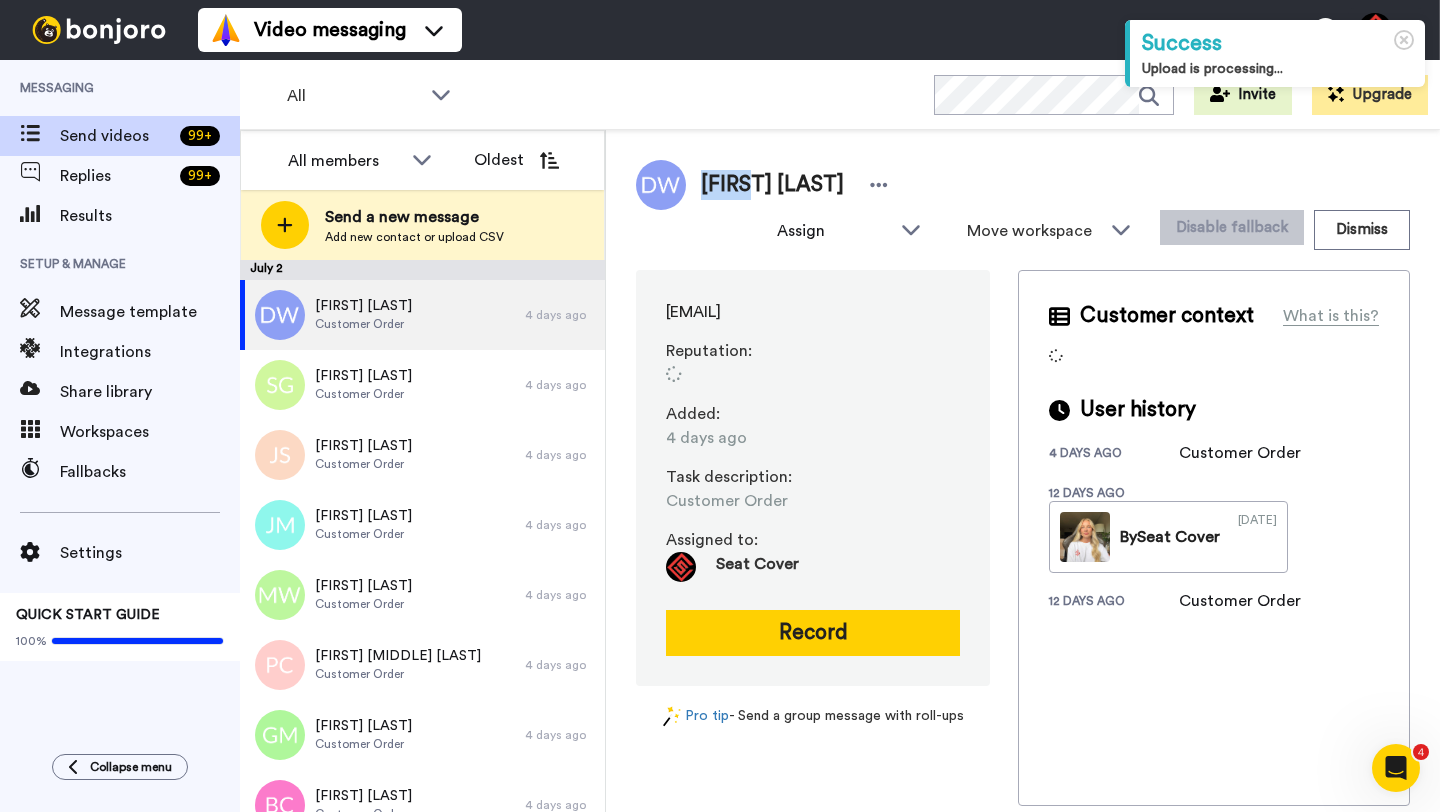 click on "David Walls" at bounding box center [772, 185] 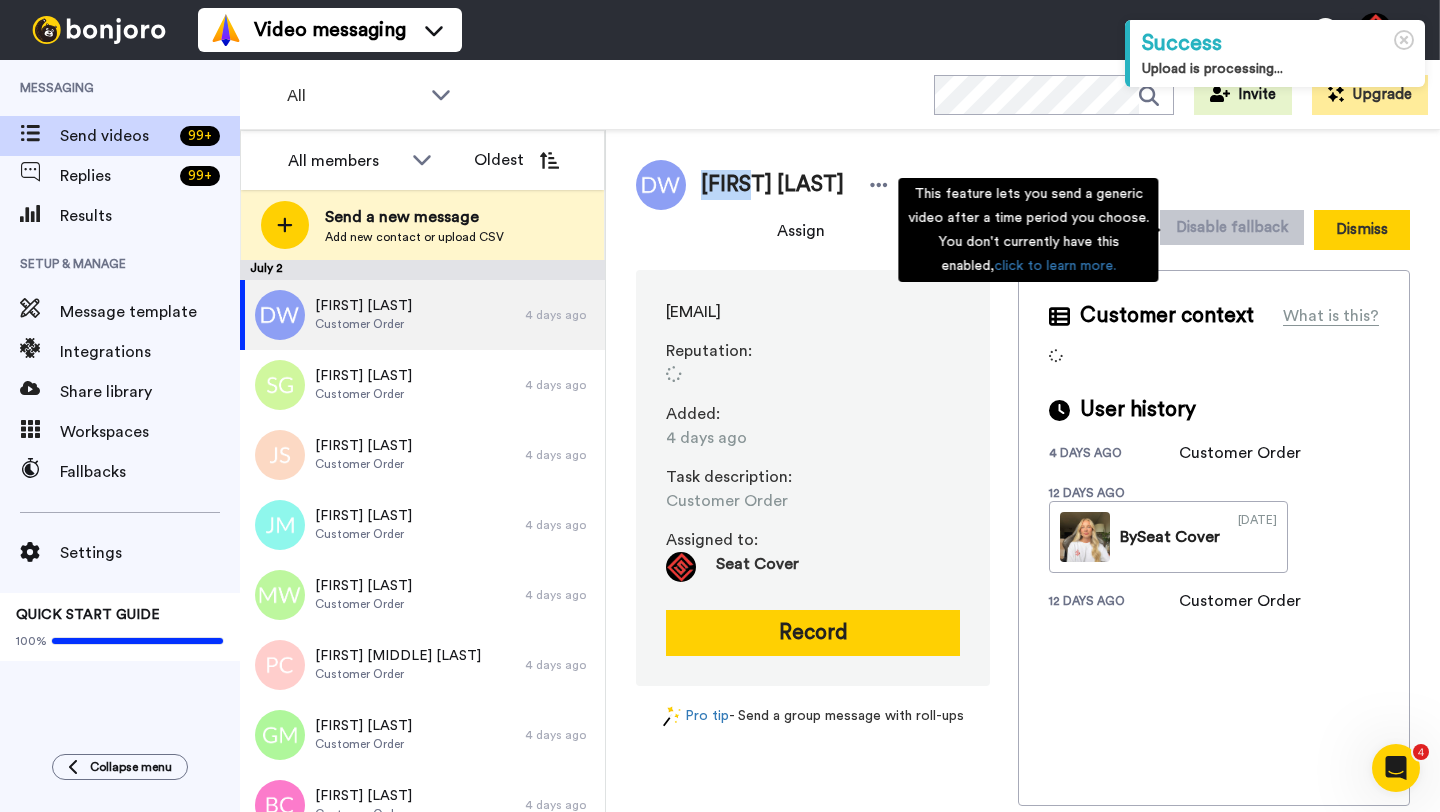 click on "Dismiss" at bounding box center (1362, 230) 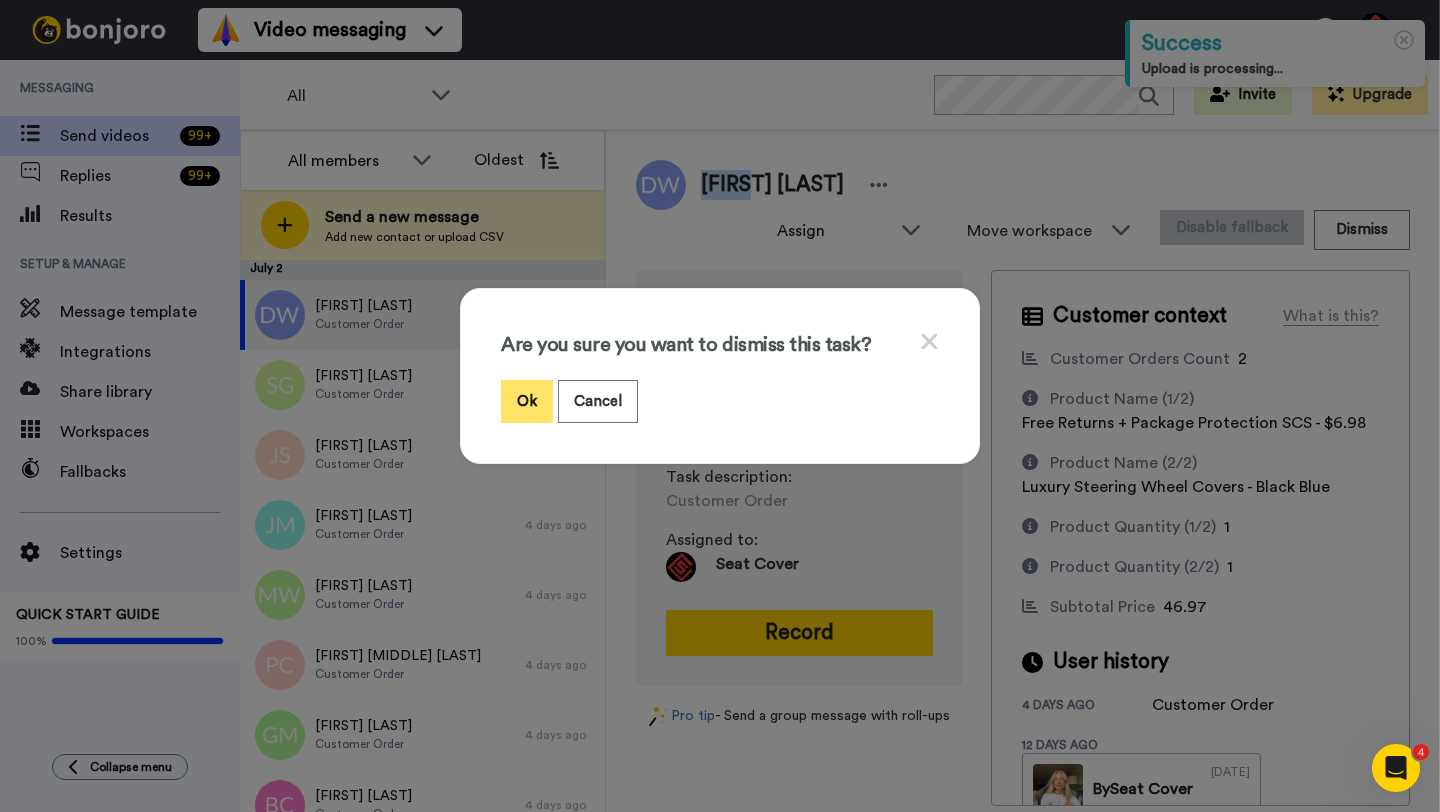 click on "Ok" at bounding box center (527, 401) 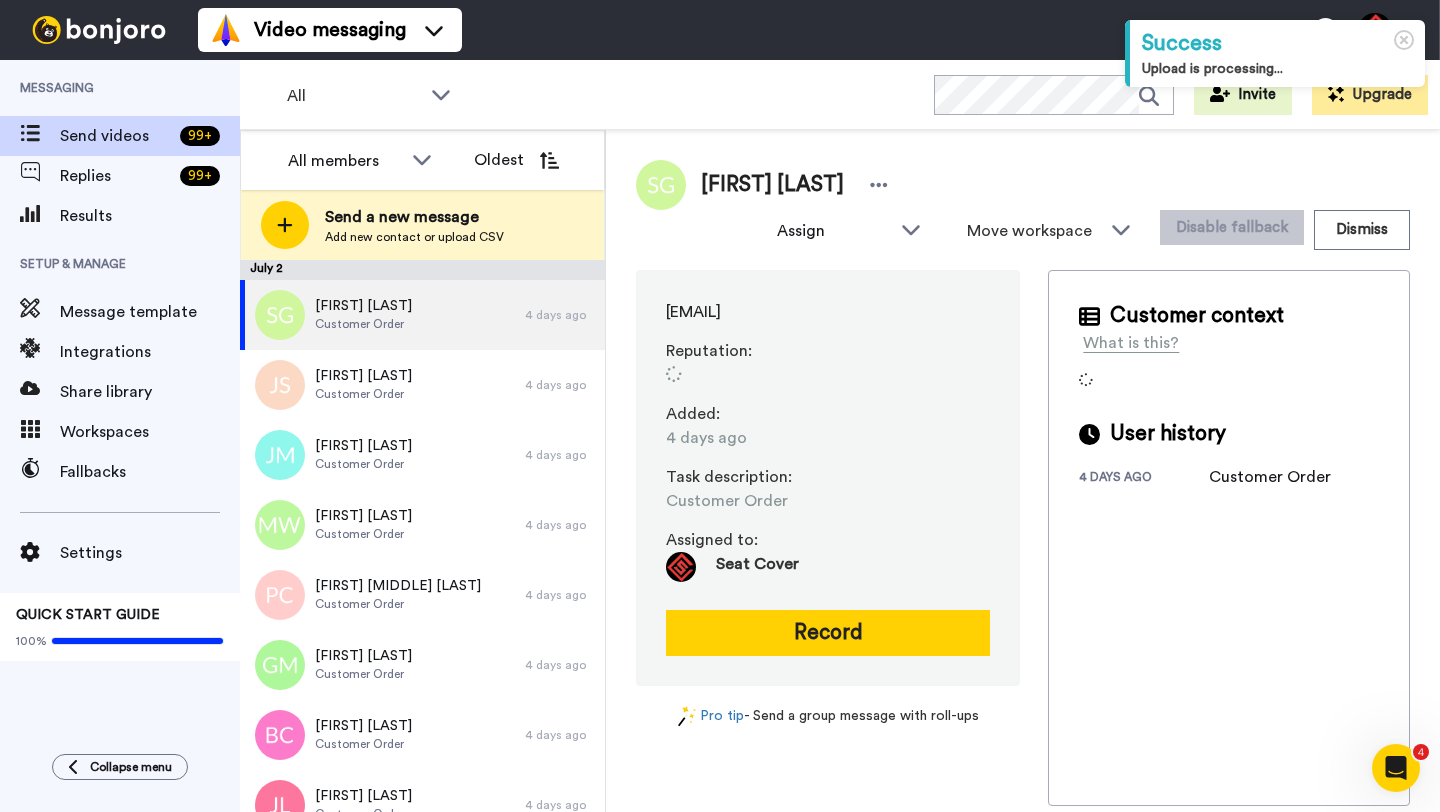 click on "Sarah Gunther" at bounding box center [772, 185] 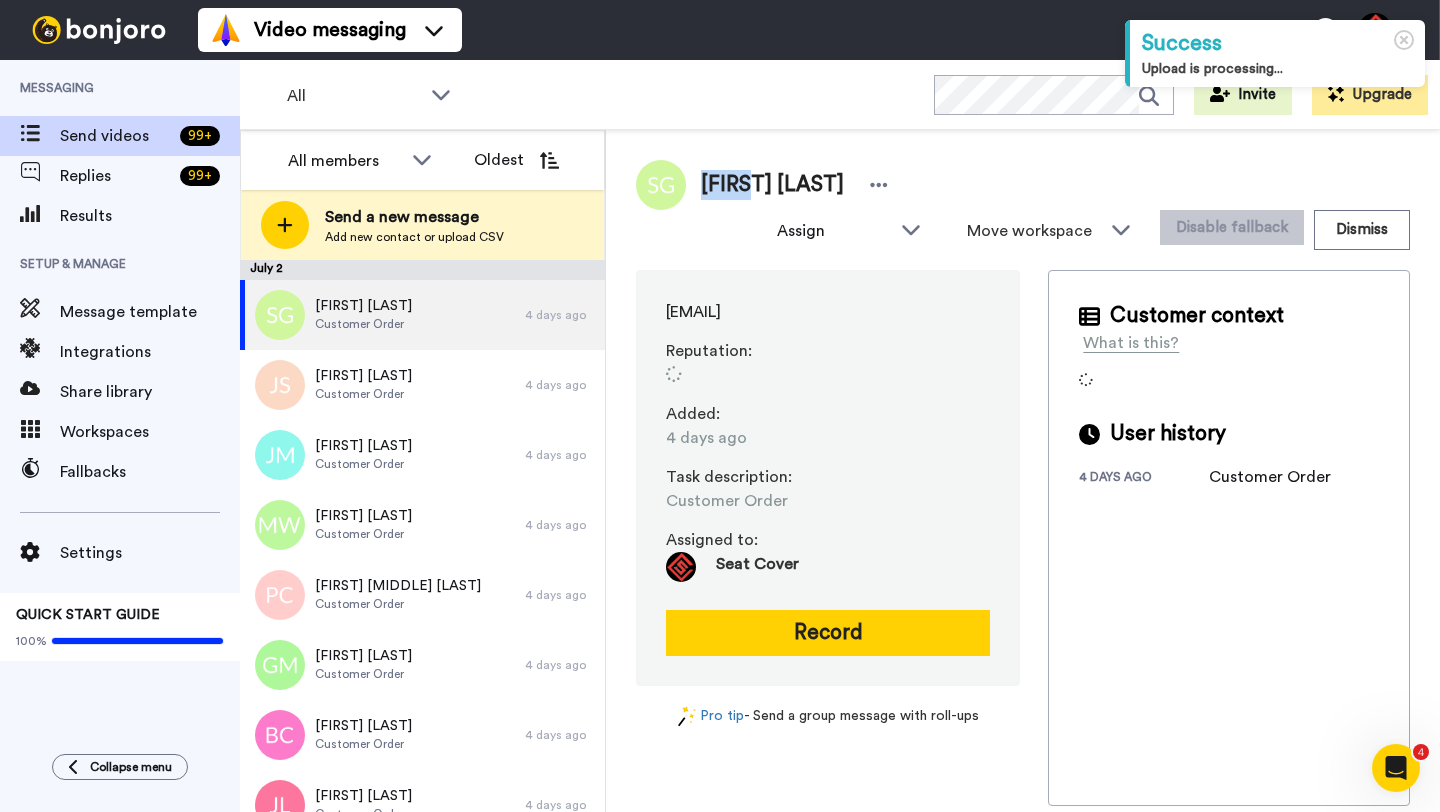click on "Sarah Gunther" at bounding box center [772, 185] 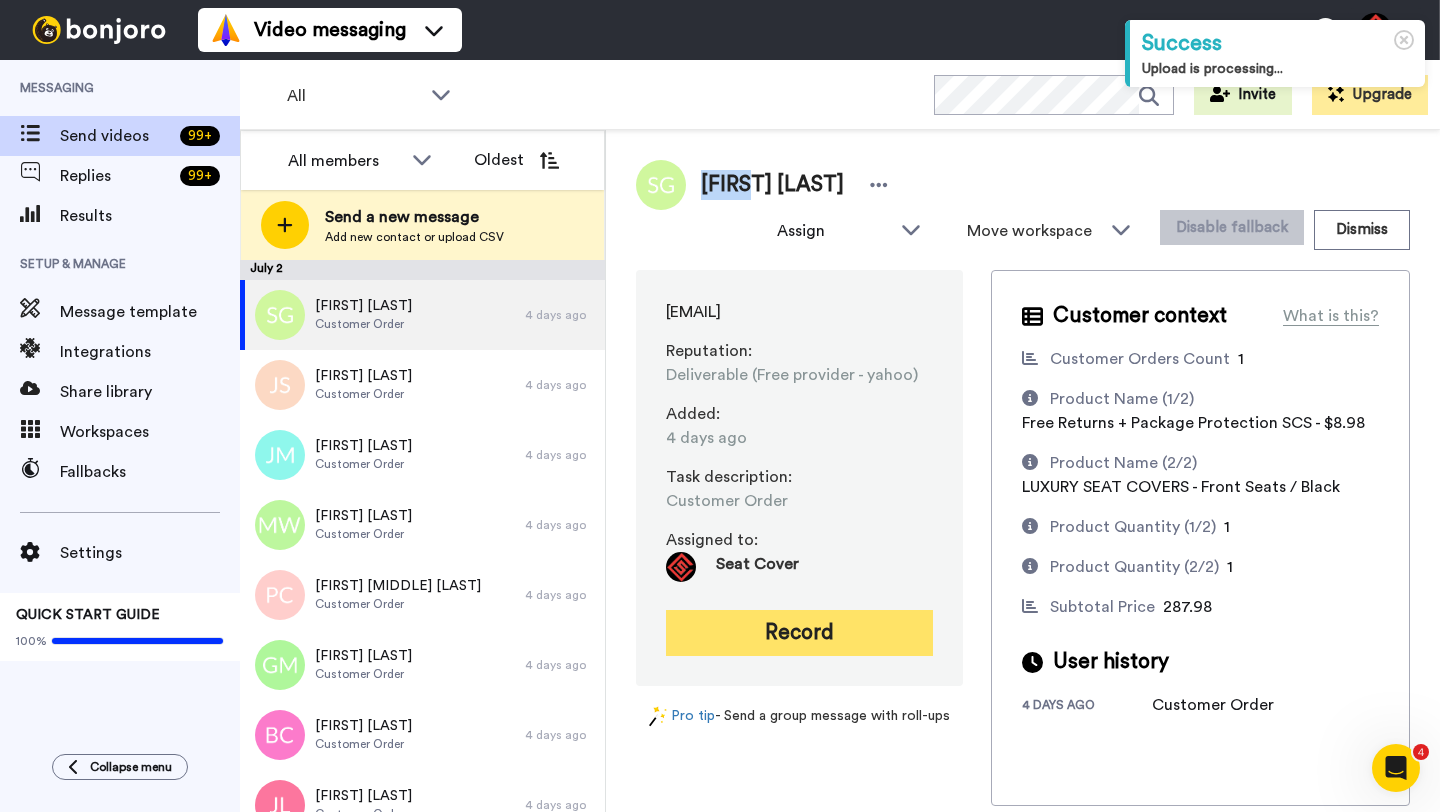 click on "Record" at bounding box center [799, 633] 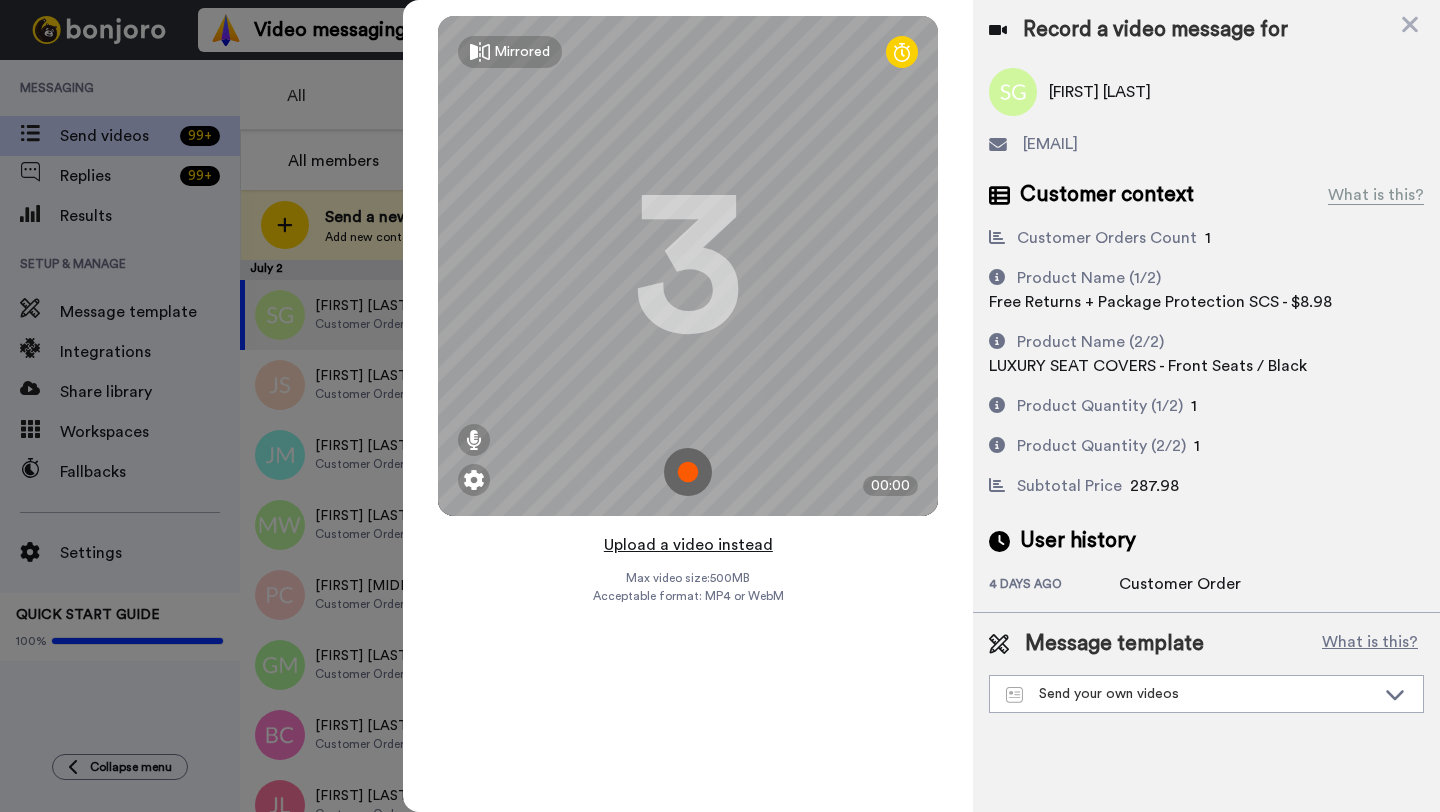 click on "Upload a video instead" at bounding box center (688, 545) 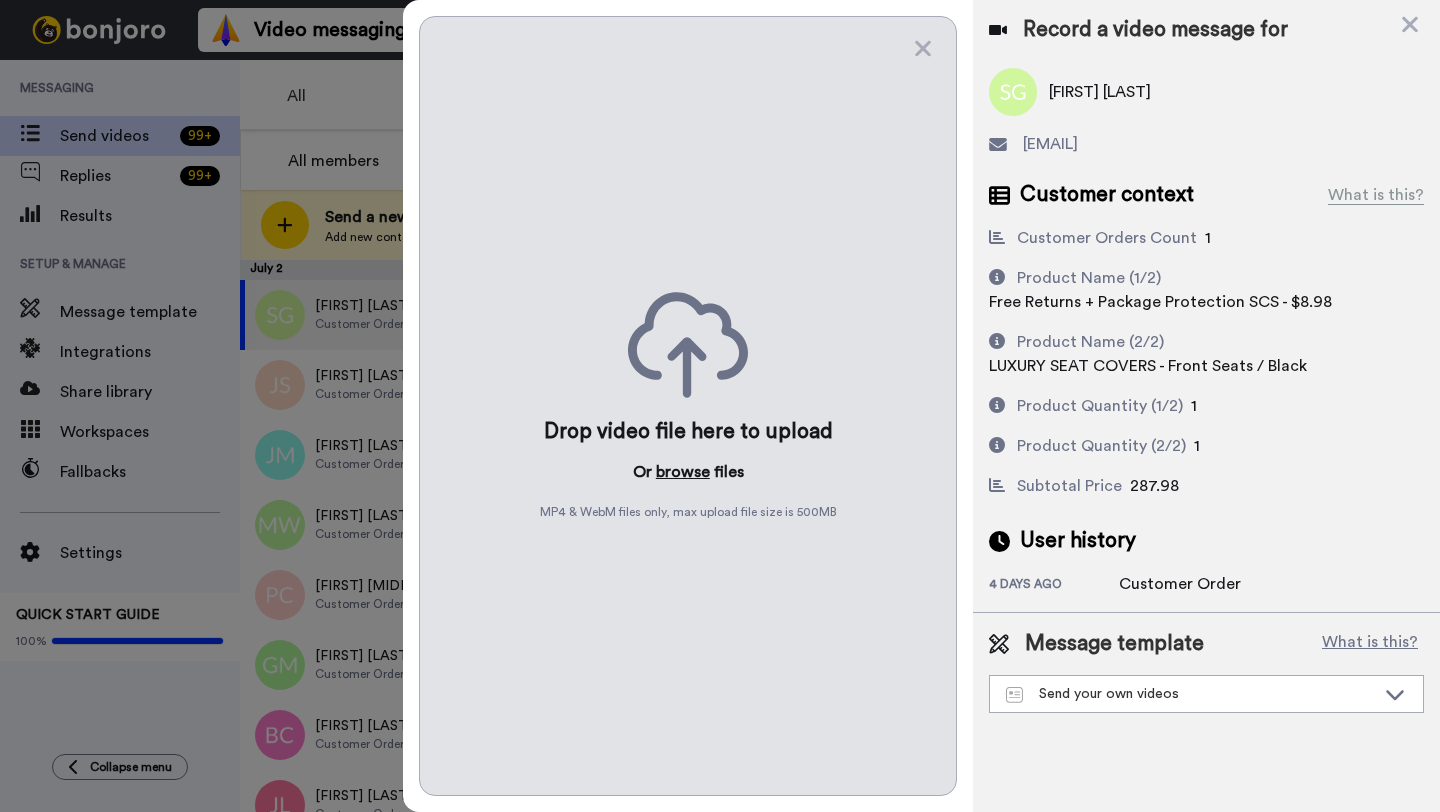 click on "browse" at bounding box center [683, 472] 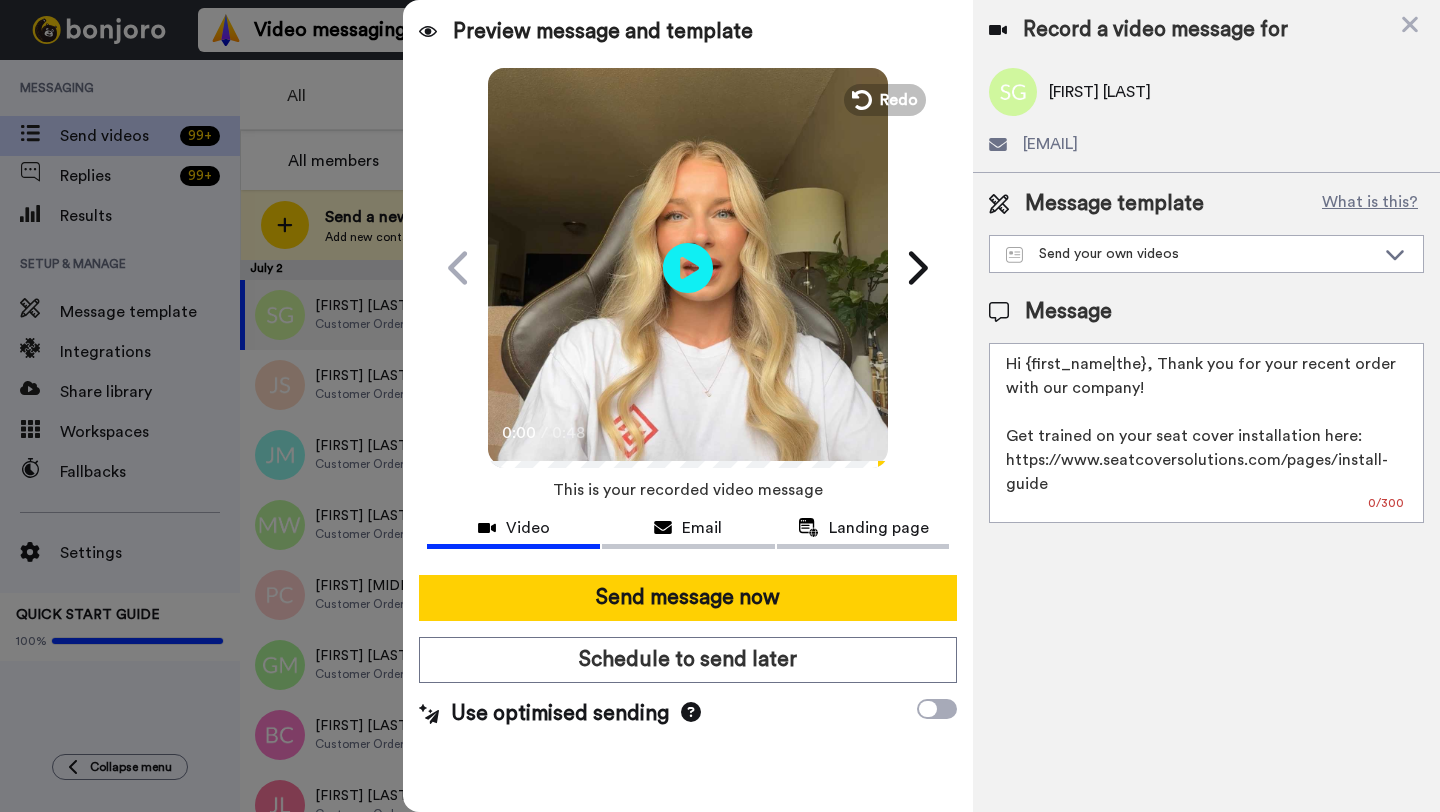 drag, startPoint x: 1140, startPoint y: 372, endPoint x: 1023, endPoint y: 372, distance: 117 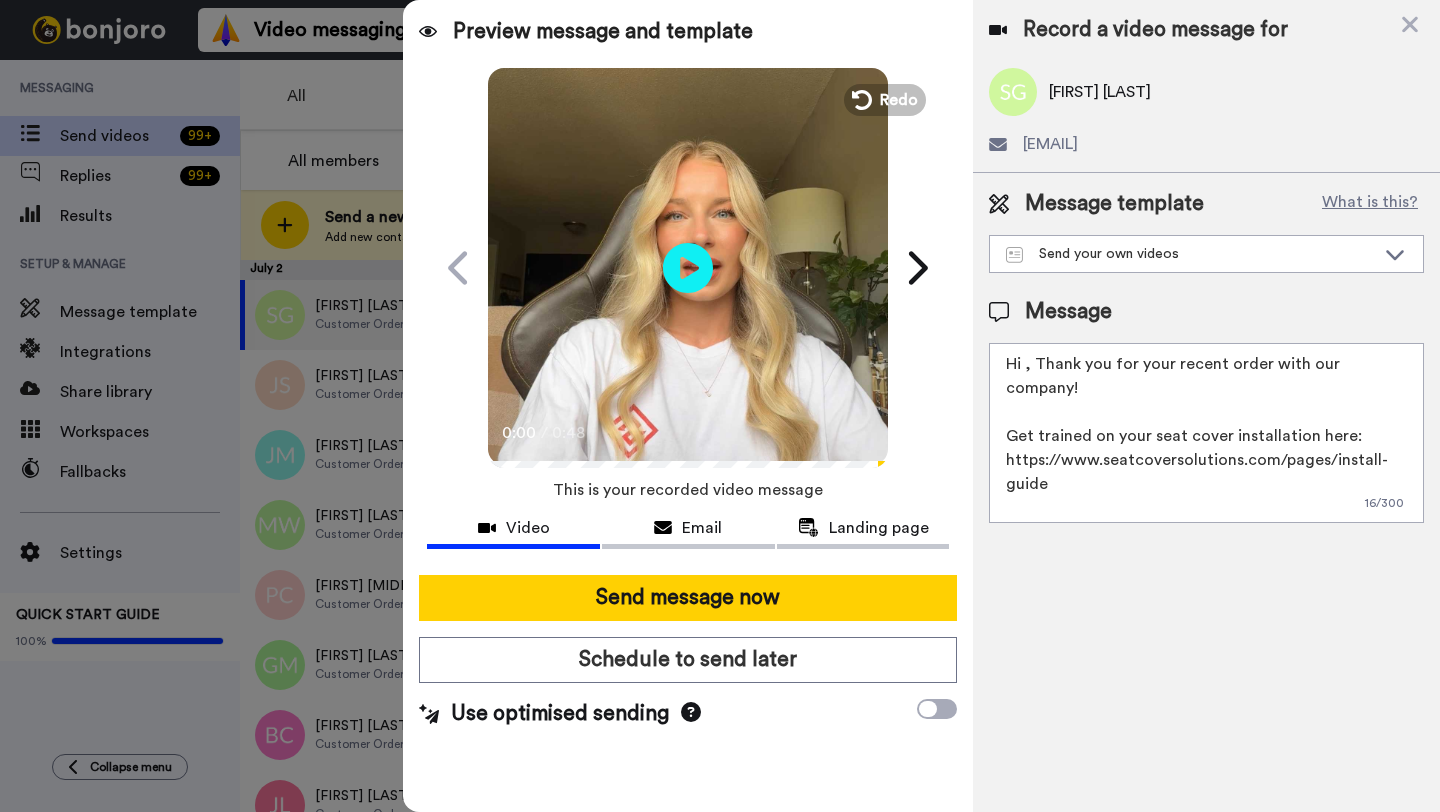 paste on "Sarah" 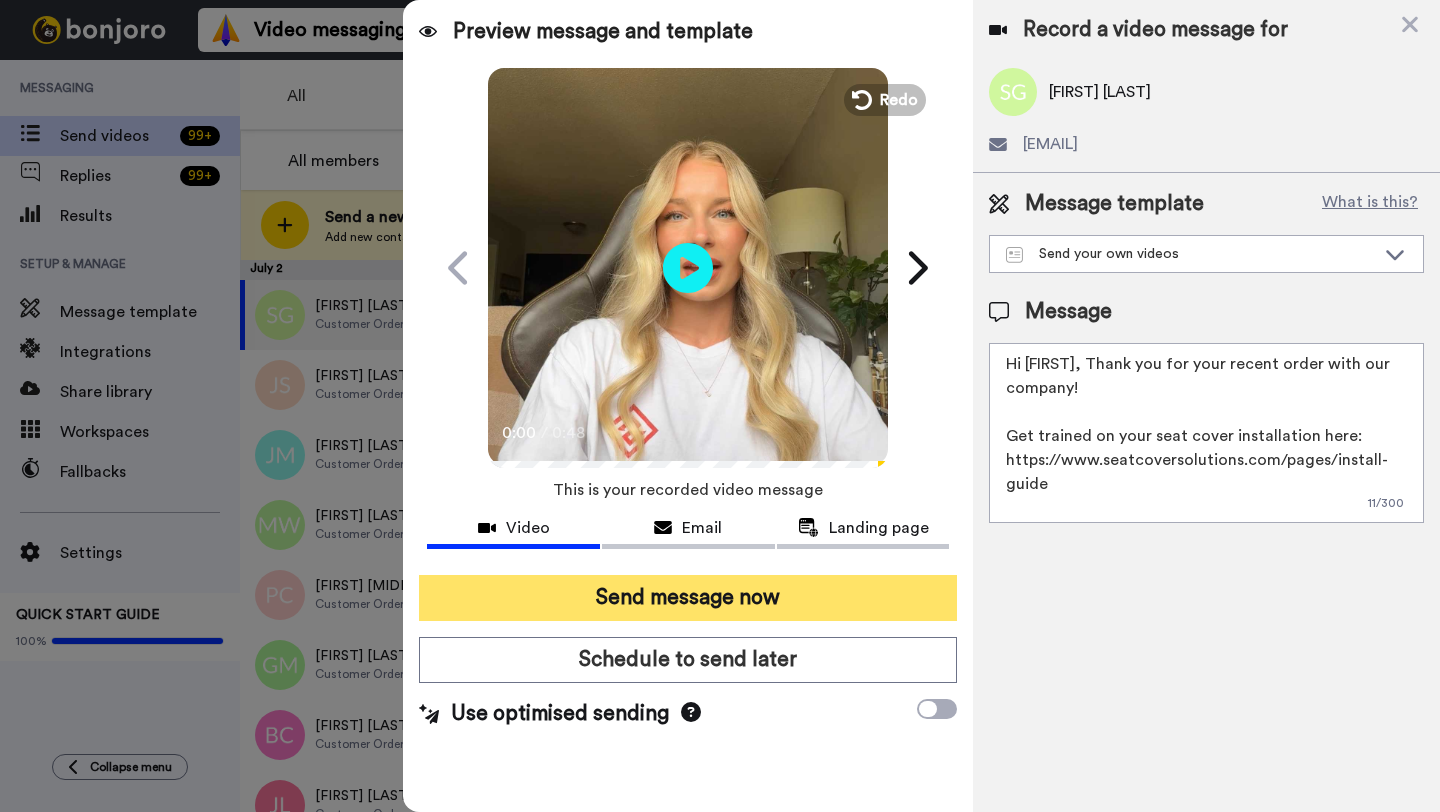 type on "Hi Sarah, Thank you for your recent order with our company!
Get trained on your seat cover installation here: https://www.seatcoversolutions.com/pages/install-guide
More Products: https://www.seatcoversolutions.com/products/luxury-seat-covers?utm_campaign=CX&utm_source=CX&utm_medium=CX" 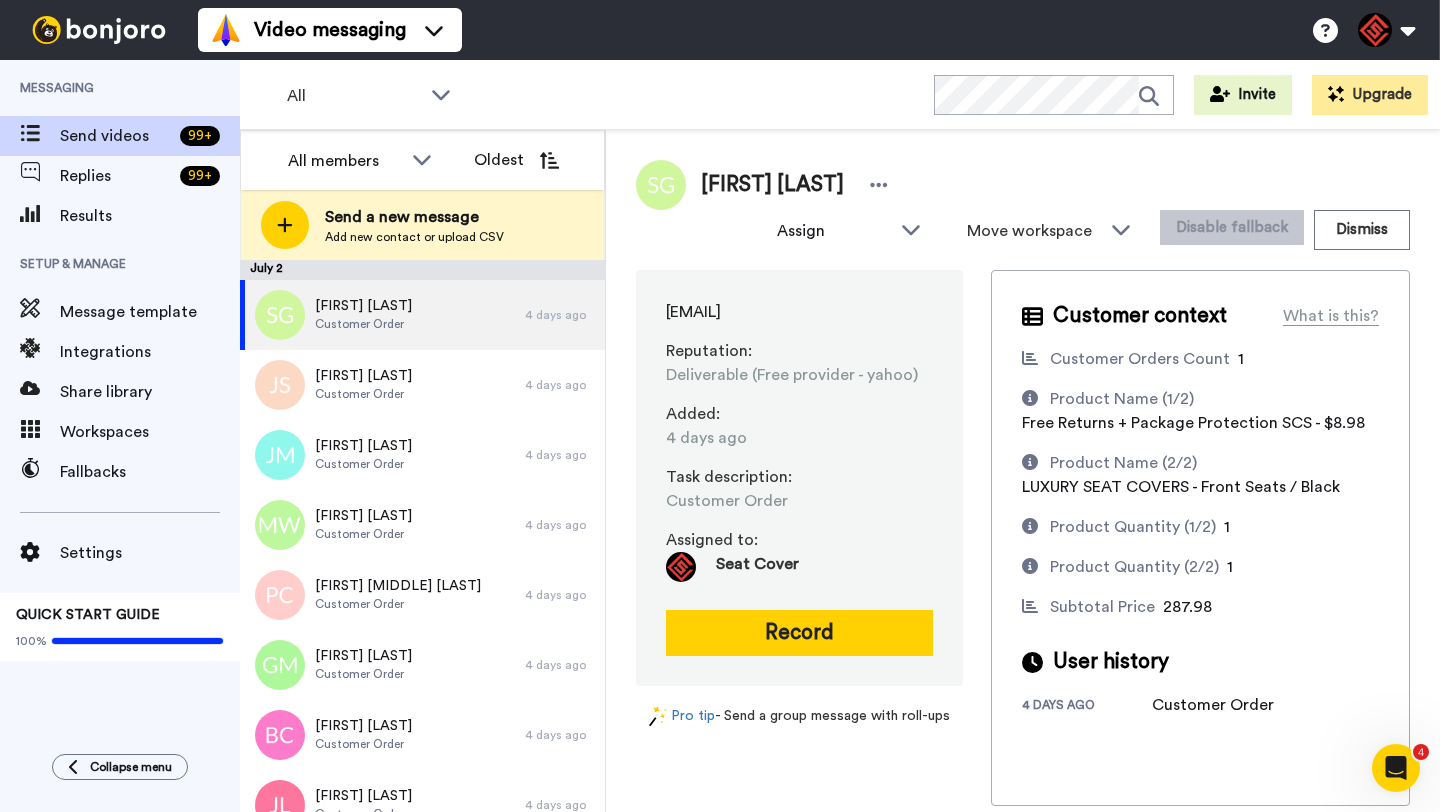 scroll, scrollTop: 0, scrollLeft: 0, axis: both 